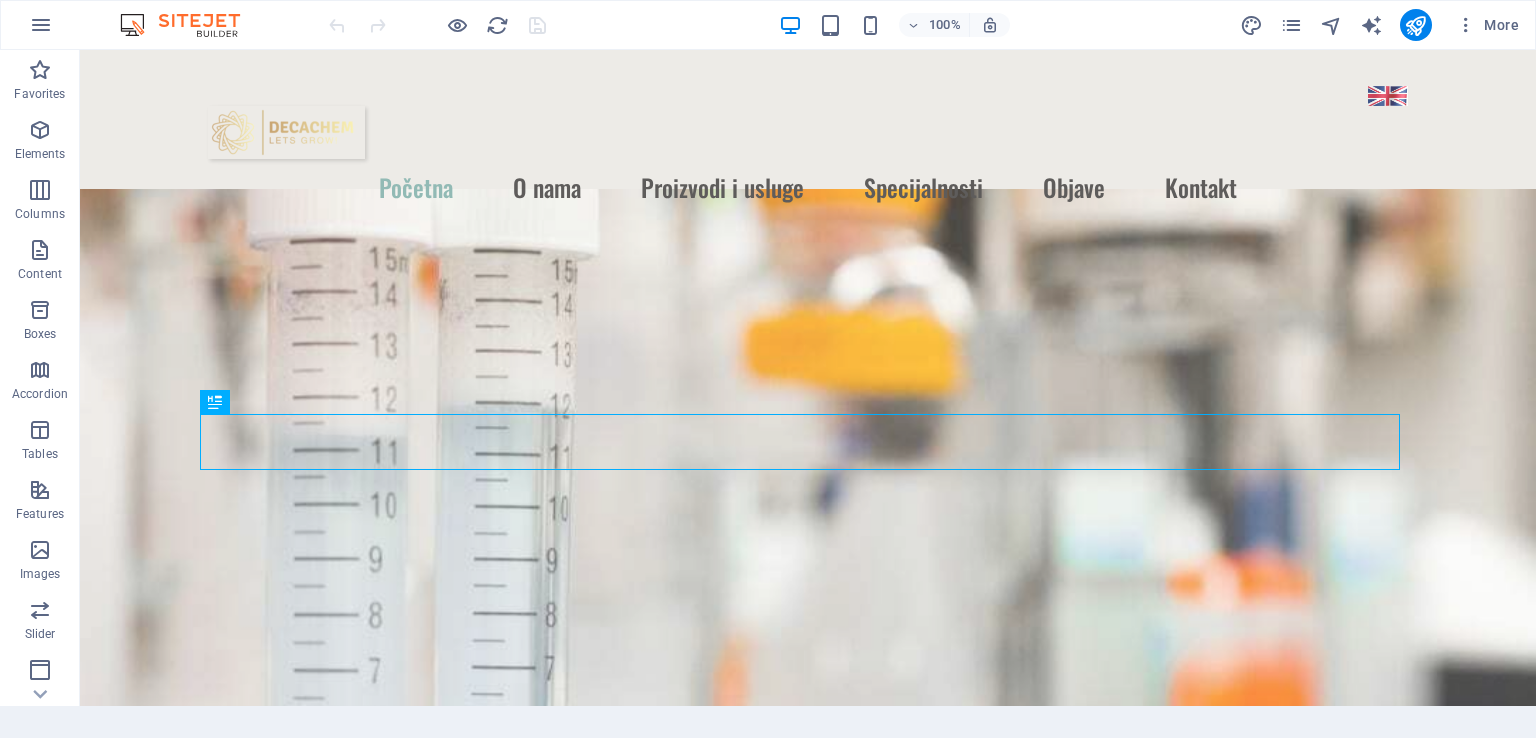 scroll, scrollTop: 0, scrollLeft: 0, axis: both 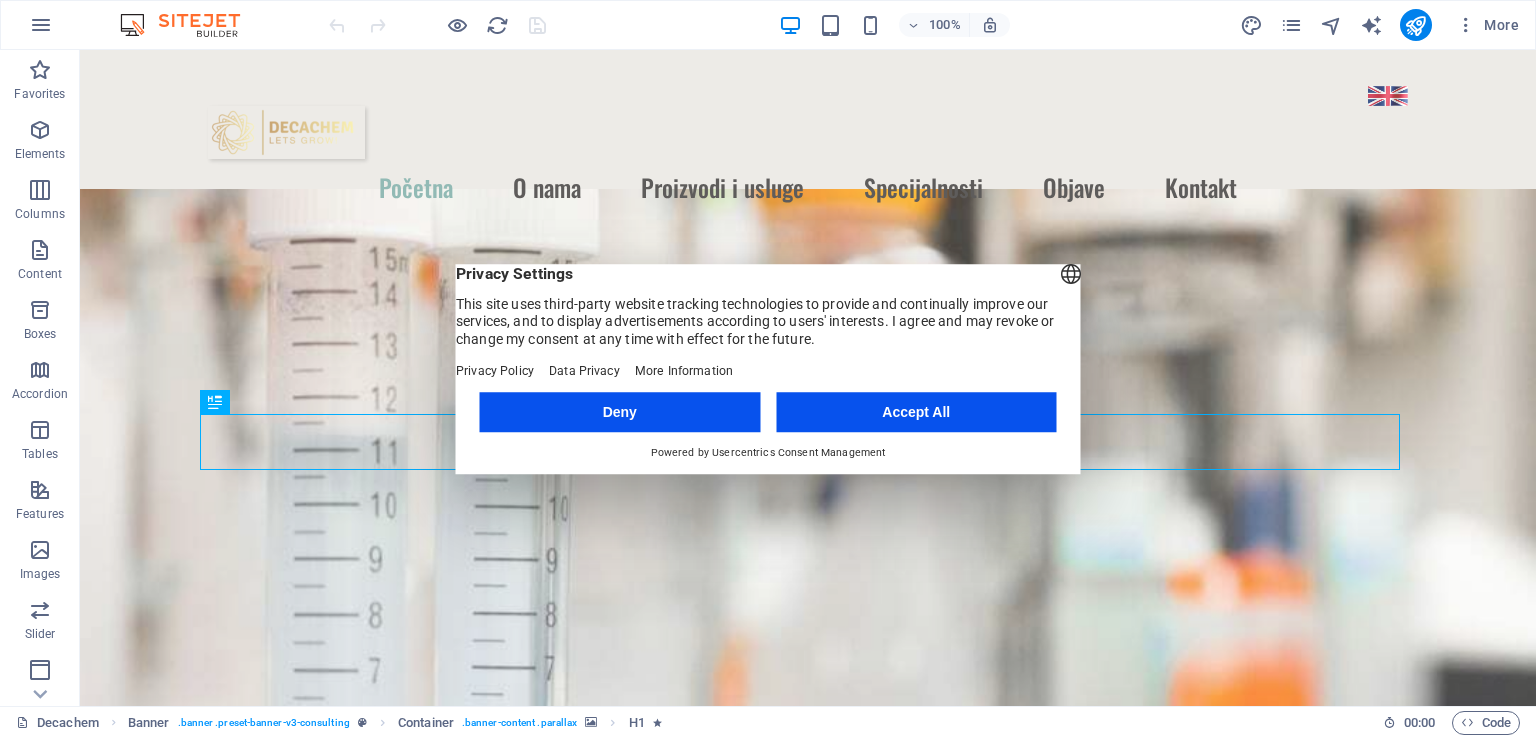 click on "Accept All" at bounding box center (916, 412) 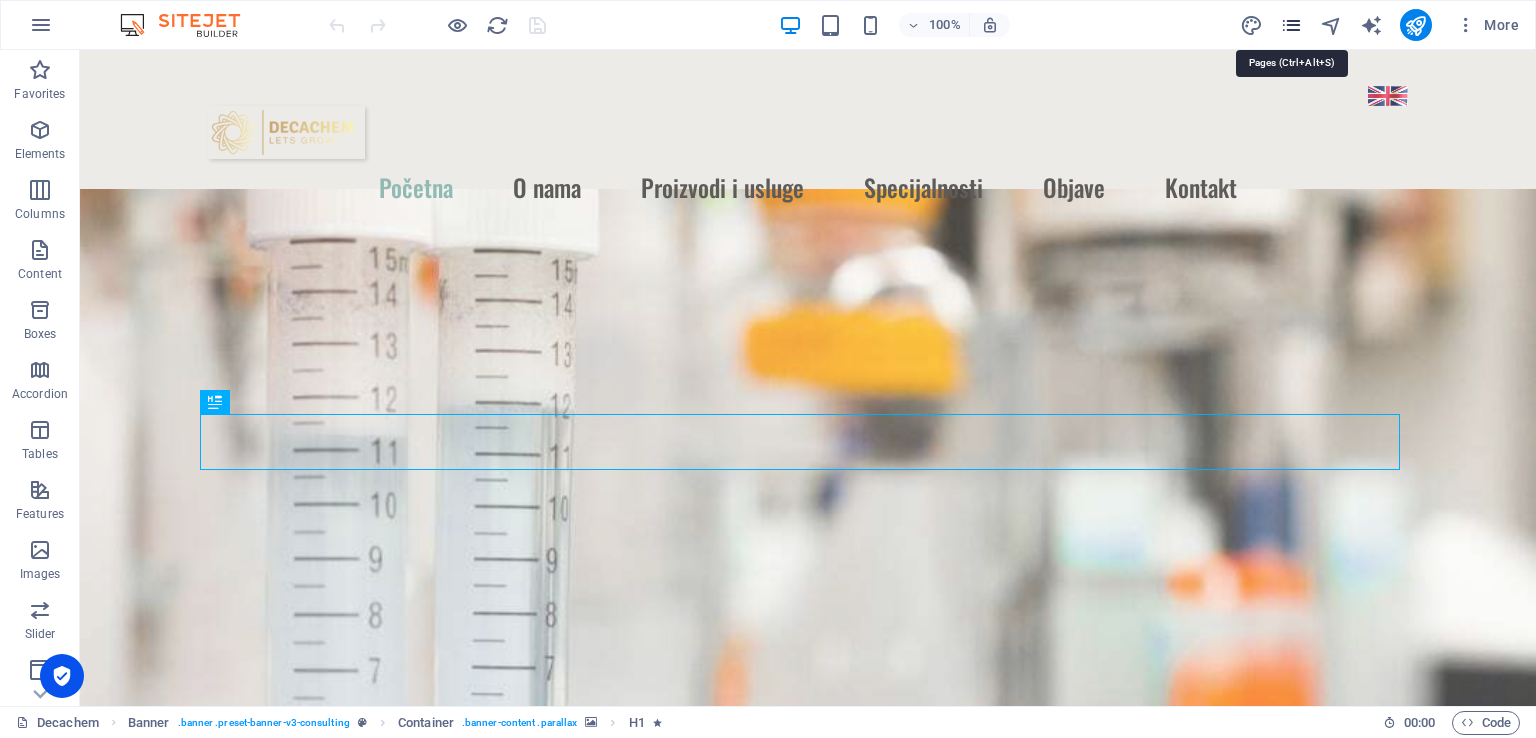 click at bounding box center [1291, 25] 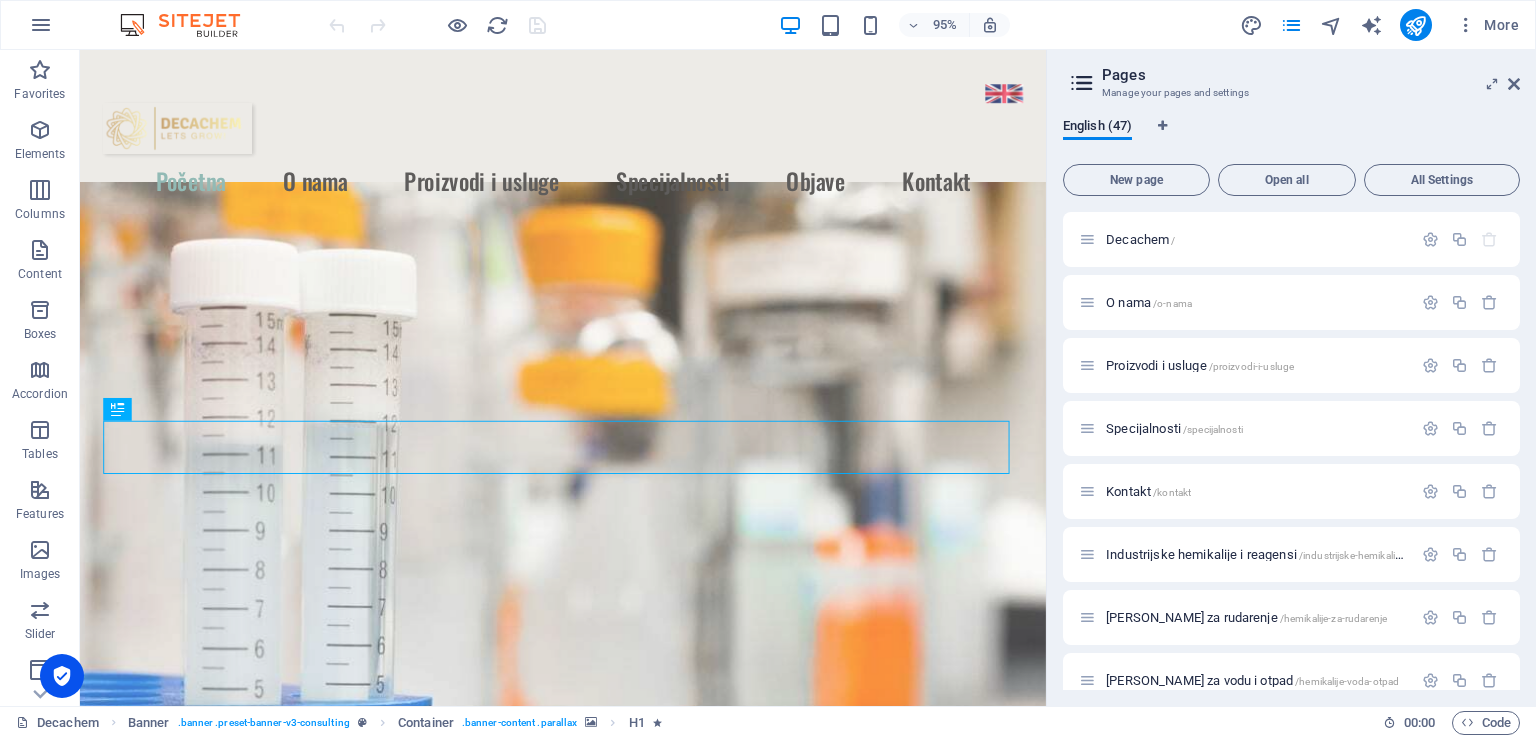 drag, startPoint x: 1519, startPoint y: 273, endPoint x: 1512, endPoint y: 330, distance: 57.428215 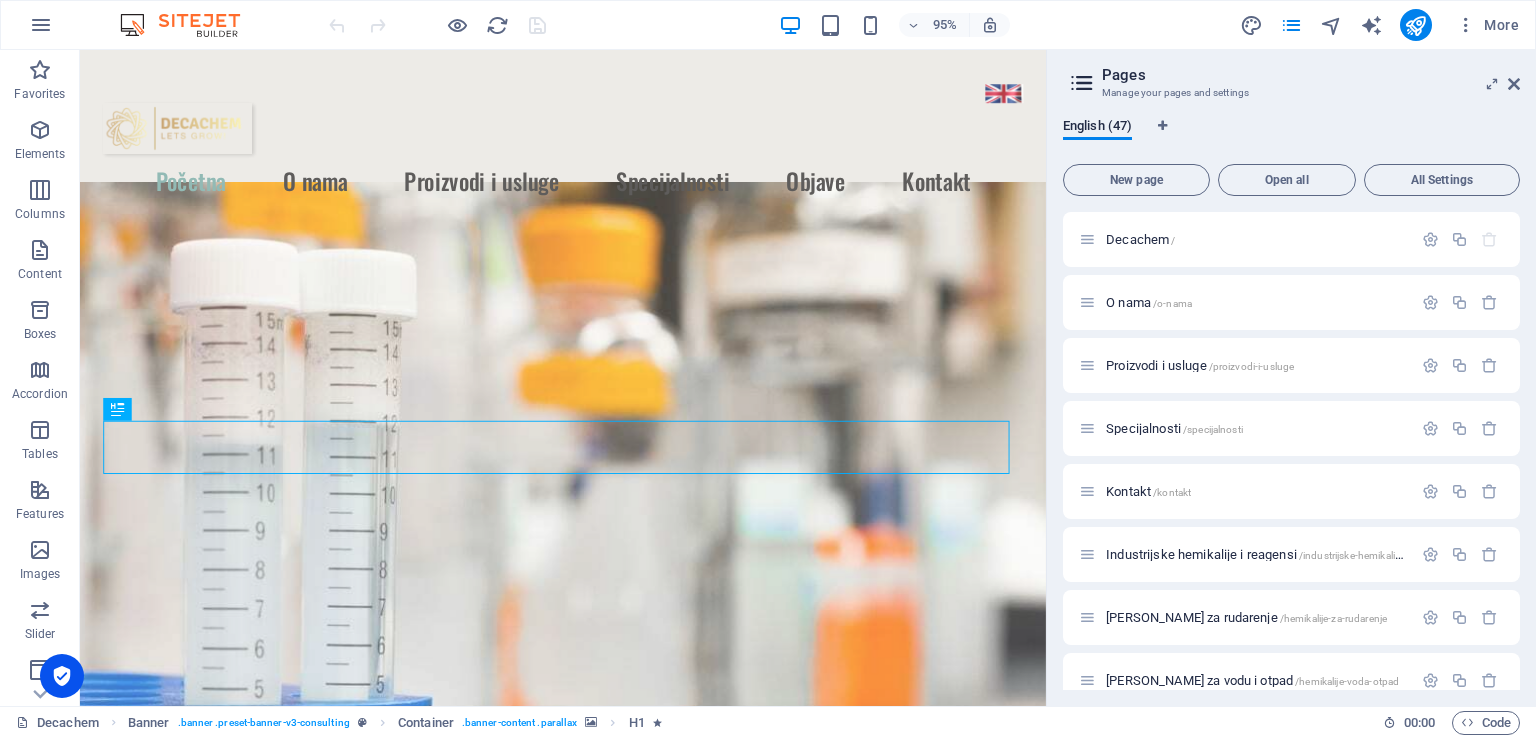 click on "Decachem / O nama /o-nama Proizvodi i usluge /proizvodi-i-usluge Specijalnosti /specijalnosti Kontakt /kontakt Industrijske hemikalije i reagensi /industrijske-hemikalije-reagensi Hemikalije za rudarenje /hemikalije-za-rudarenje Hemikalije za vodu i otpad /hemikalije-voda-otpad Rastvarači / Plastifikatori / Premazi /rastvaraci-plastifikatori-premazi Sirovine za đubriva /sirovine-za-djubriva Kiseline / Alkoholi / Acetati /kiseline-alkoholi-acetati Nitrati i sulfati /nitrati-sulfati Prehrambeni proizvodi i stočna hrana  /prehrana-stocna-hrana Lista proizvoda po abecednom redu /lista-proizvoda Proizvodi sa MSDS i TDS /proizvodi-msds-tds Objave /objave Nitrati u skladištenju toplotne energije: Pokretačka snaga obnovljive budućnosti Evrope /nitrati-skladistenje-toplotne-energije-obnovljivost Industrijska upotreba natrijum-nitrata: Od proizvodnje stakla do eksploziva         /industrijska-upotreba-natrijum-nitrata-proizvodnja-stakla-eksploziv /kalijum-nitrat-prinosi-savremena-poljoprivreda /aktivni-ugljenik" at bounding box center [1291, 451] 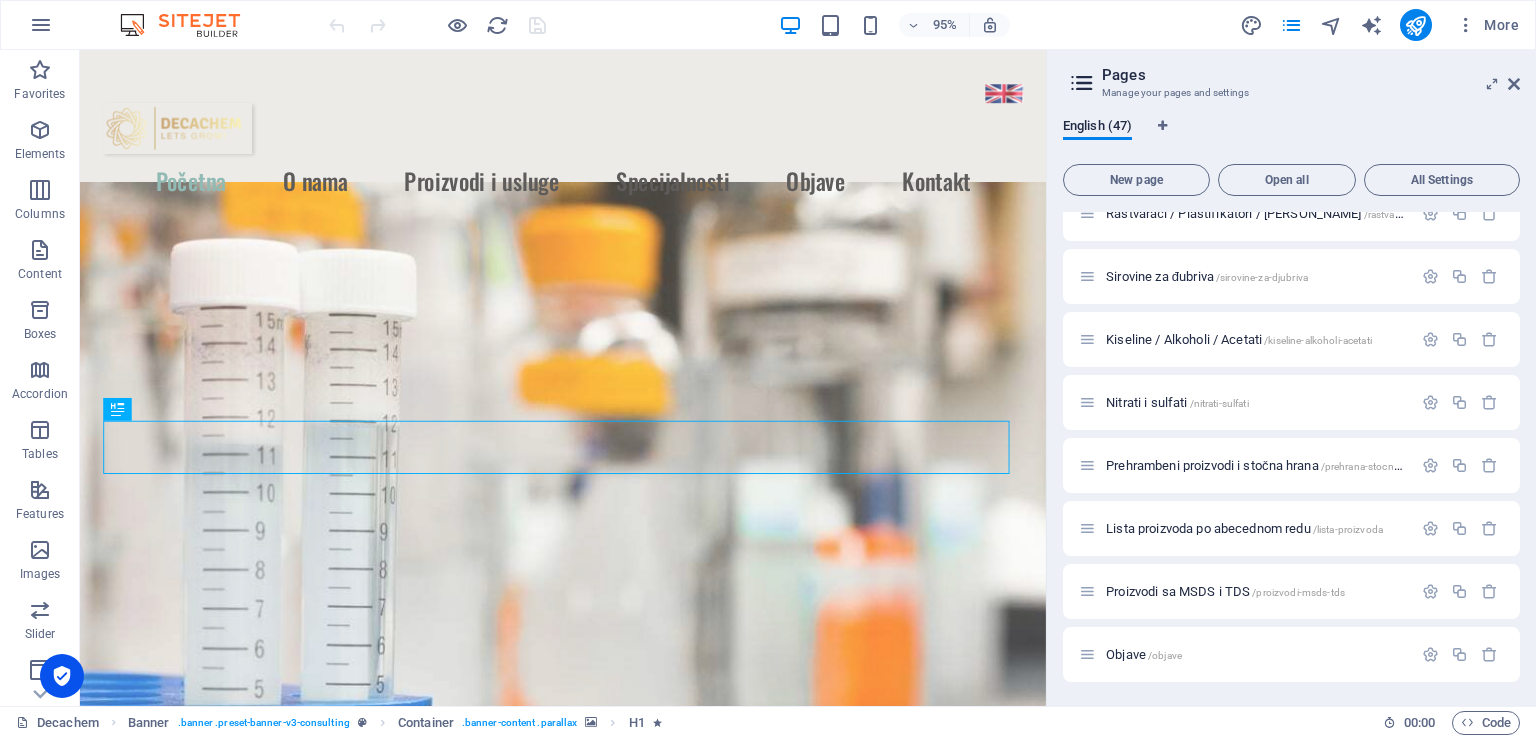 scroll, scrollTop: 0, scrollLeft: 0, axis: both 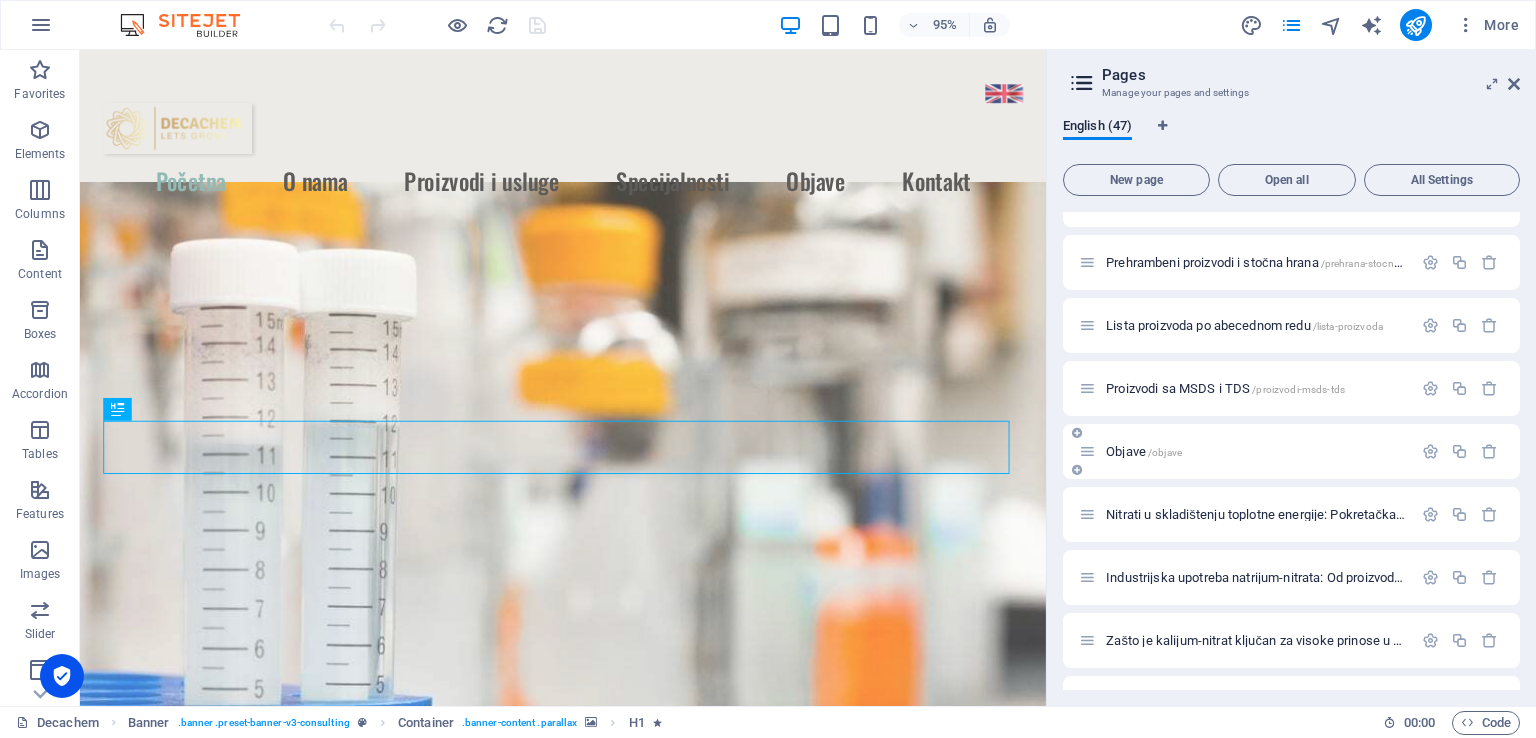 click on "Objave /objave" at bounding box center (1144, 451) 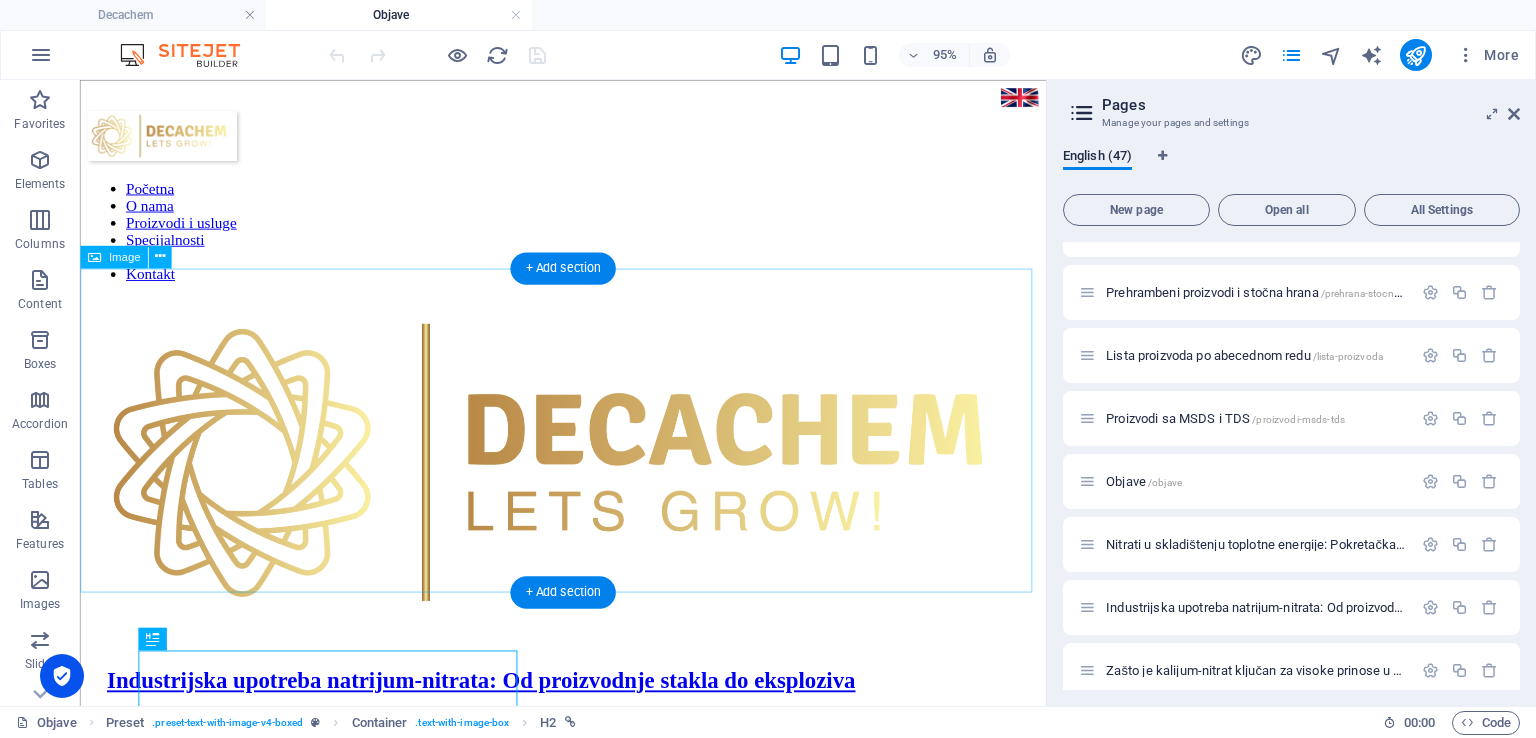 scroll, scrollTop: 0, scrollLeft: 0, axis: both 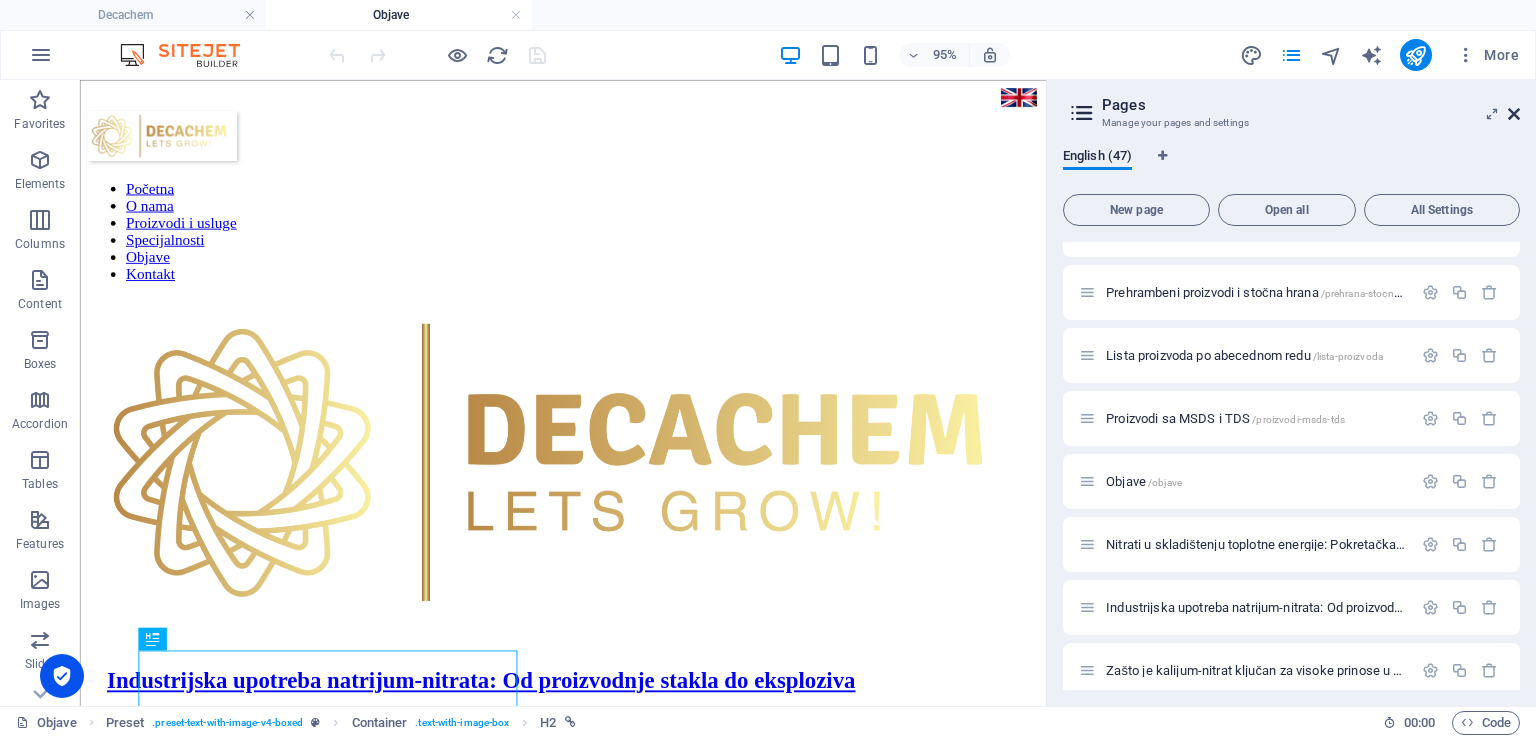 click at bounding box center (1514, 114) 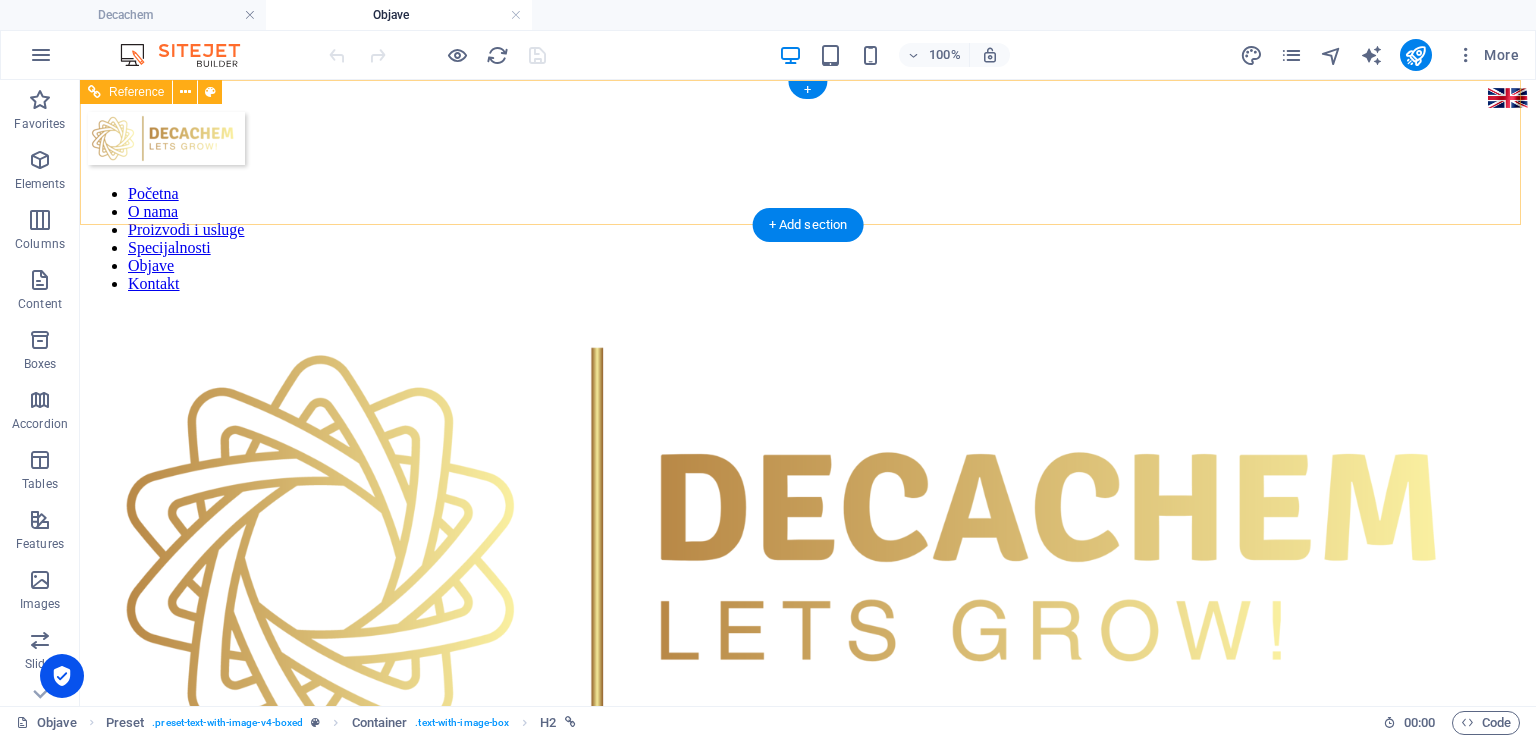 scroll, scrollTop: 424, scrollLeft: 0, axis: vertical 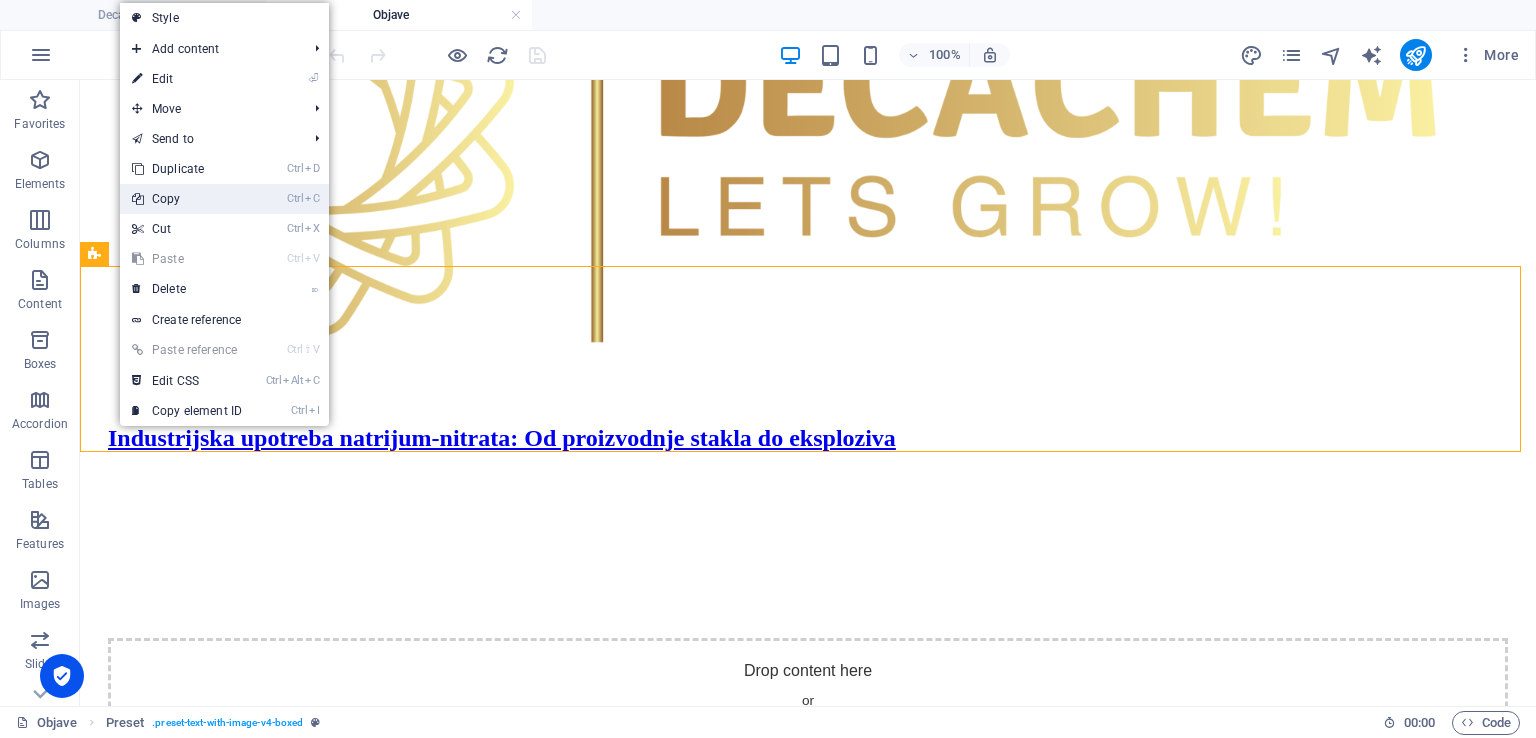 click on "Ctrl C  Copy" at bounding box center (187, 199) 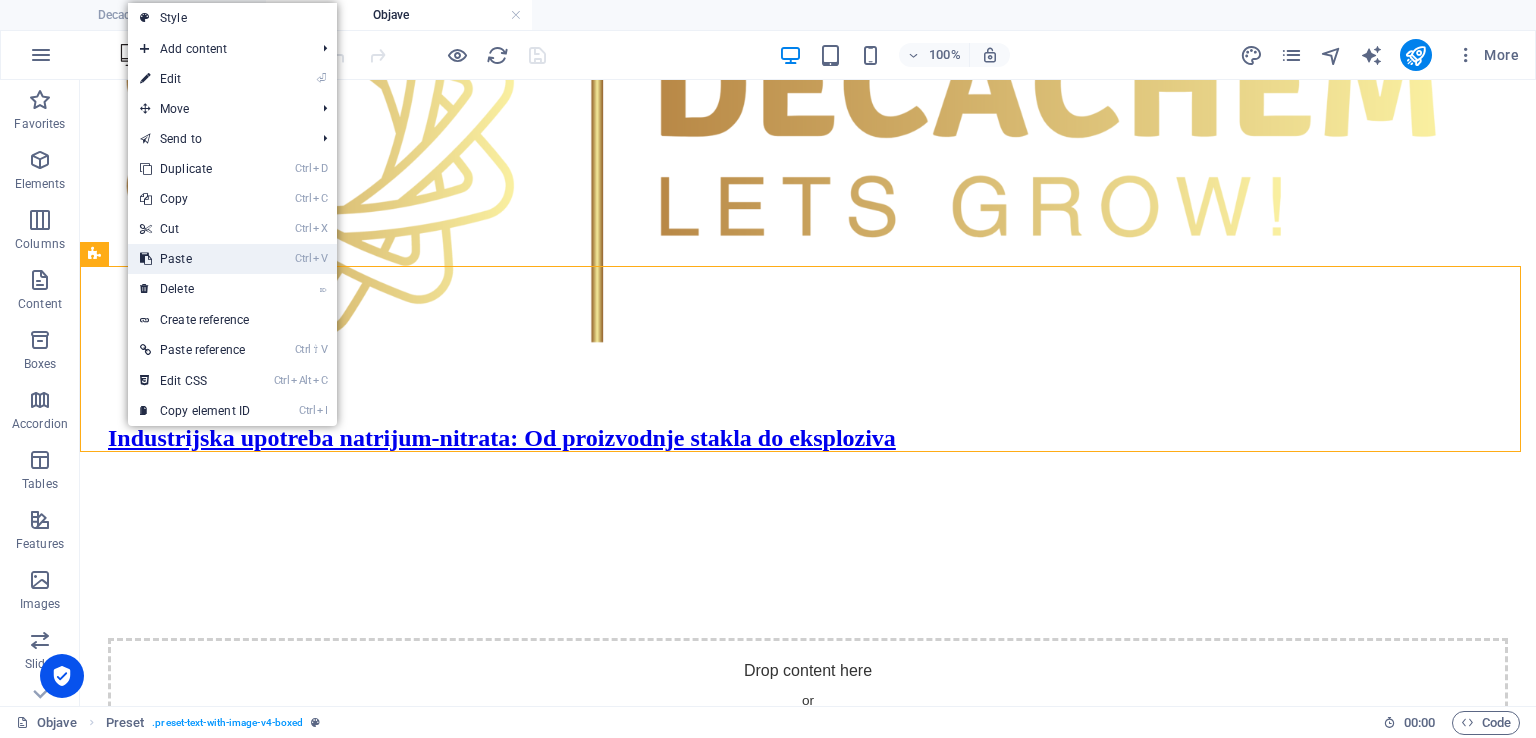 click on "Ctrl V  Paste" at bounding box center [195, 259] 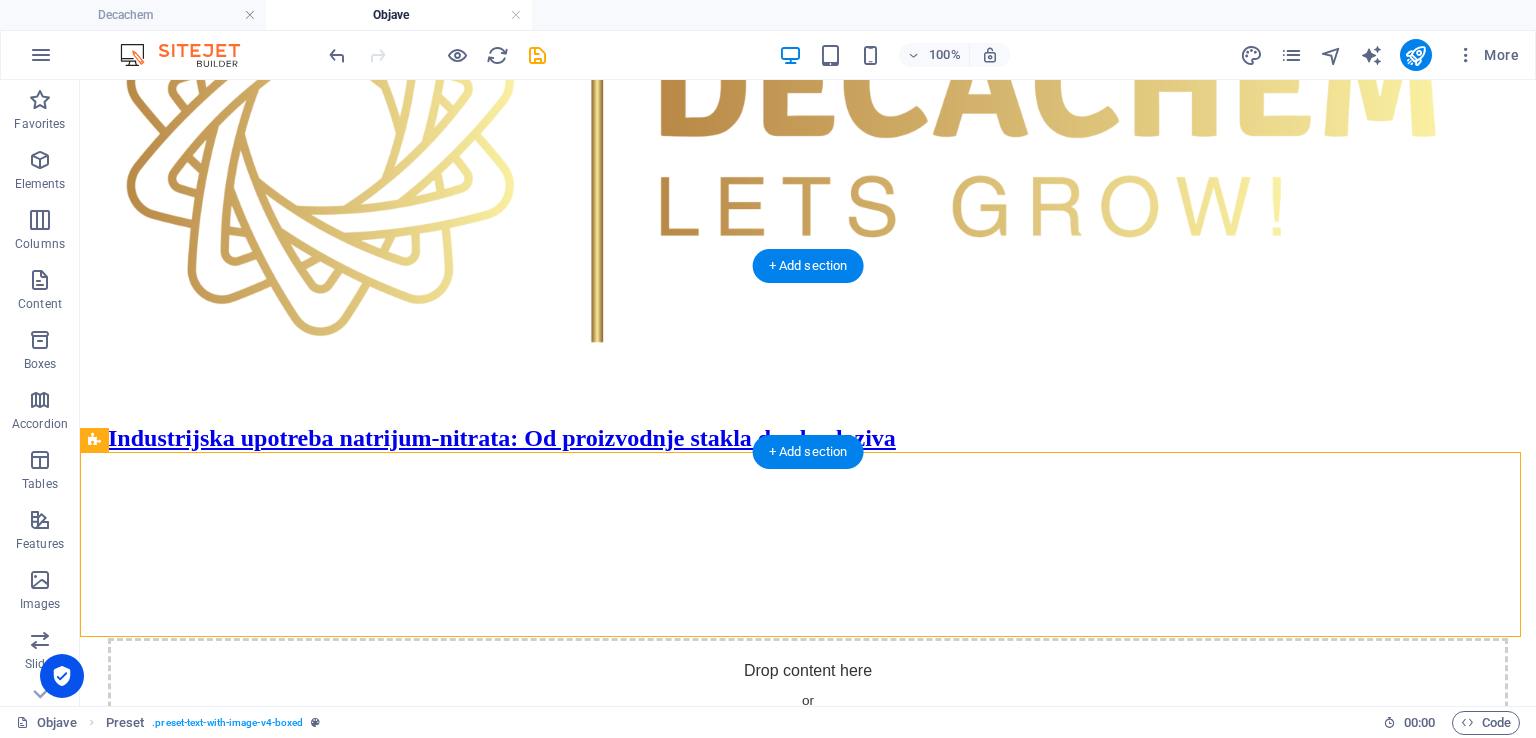 click at bounding box center (808, 472) 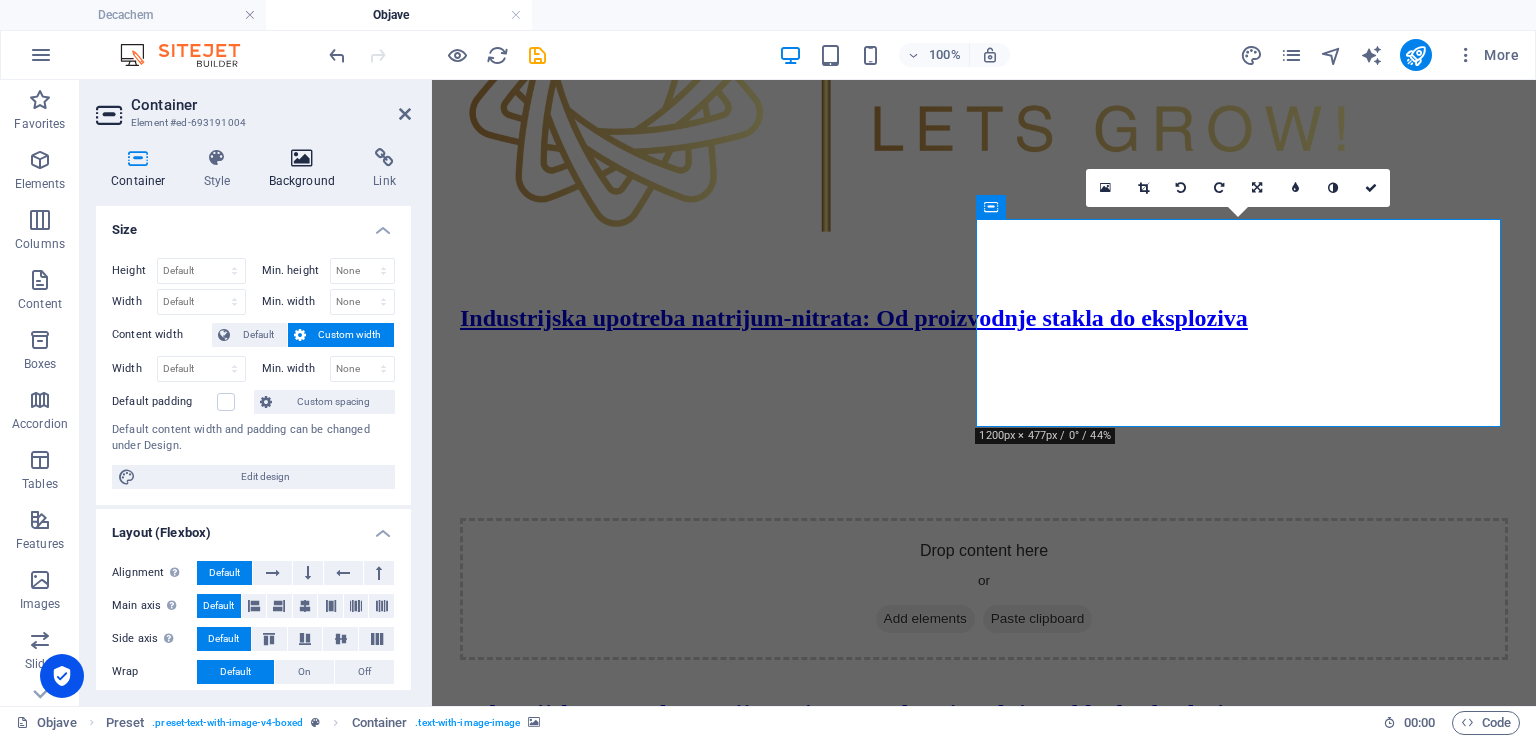 click at bounding box center (302, 158) 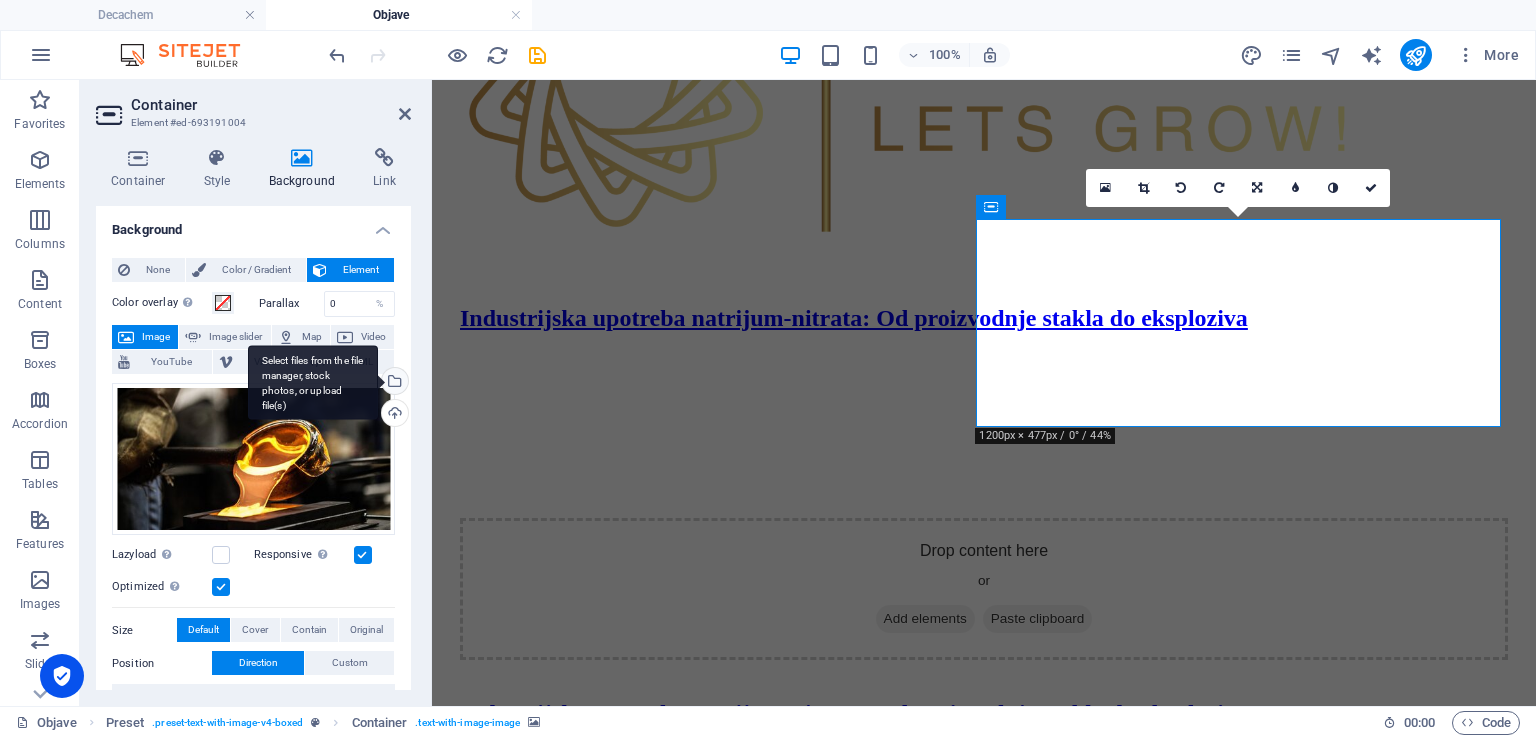 click on "Select files from the file manager, stock photos, or upload file(s)" at bounding box center [393, 383] 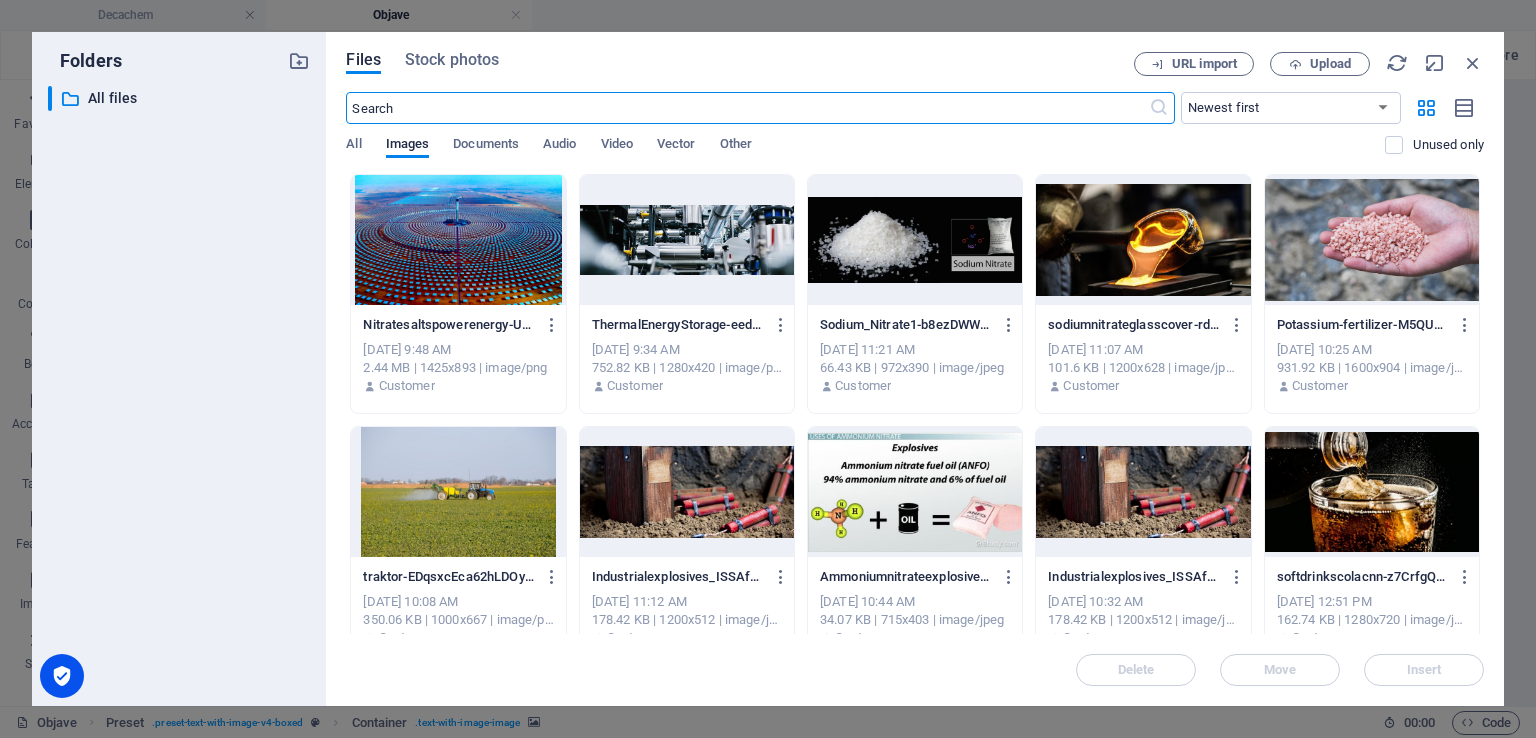 click at bounding box center [687, 240] 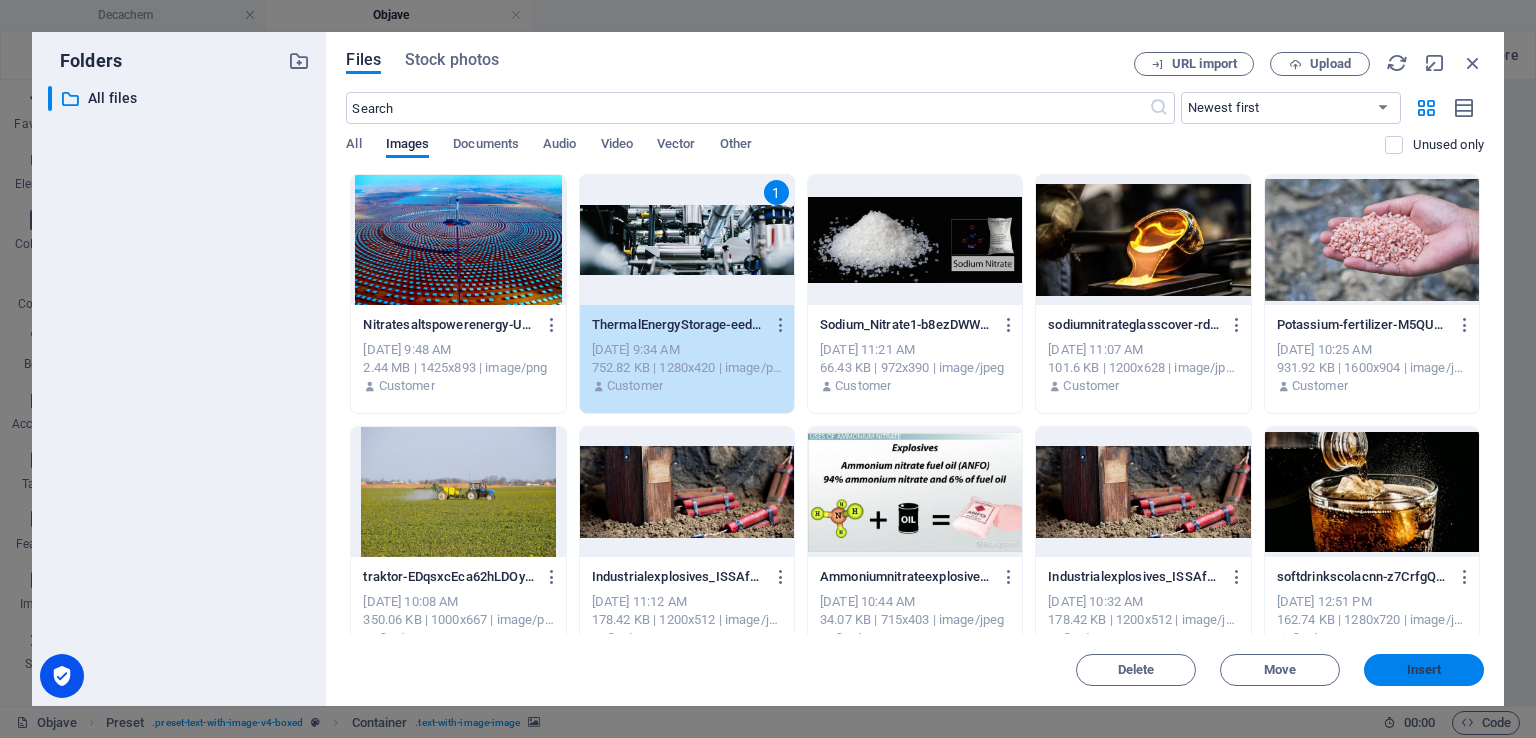 click on "Insert" at bounding box center [1424, 670] 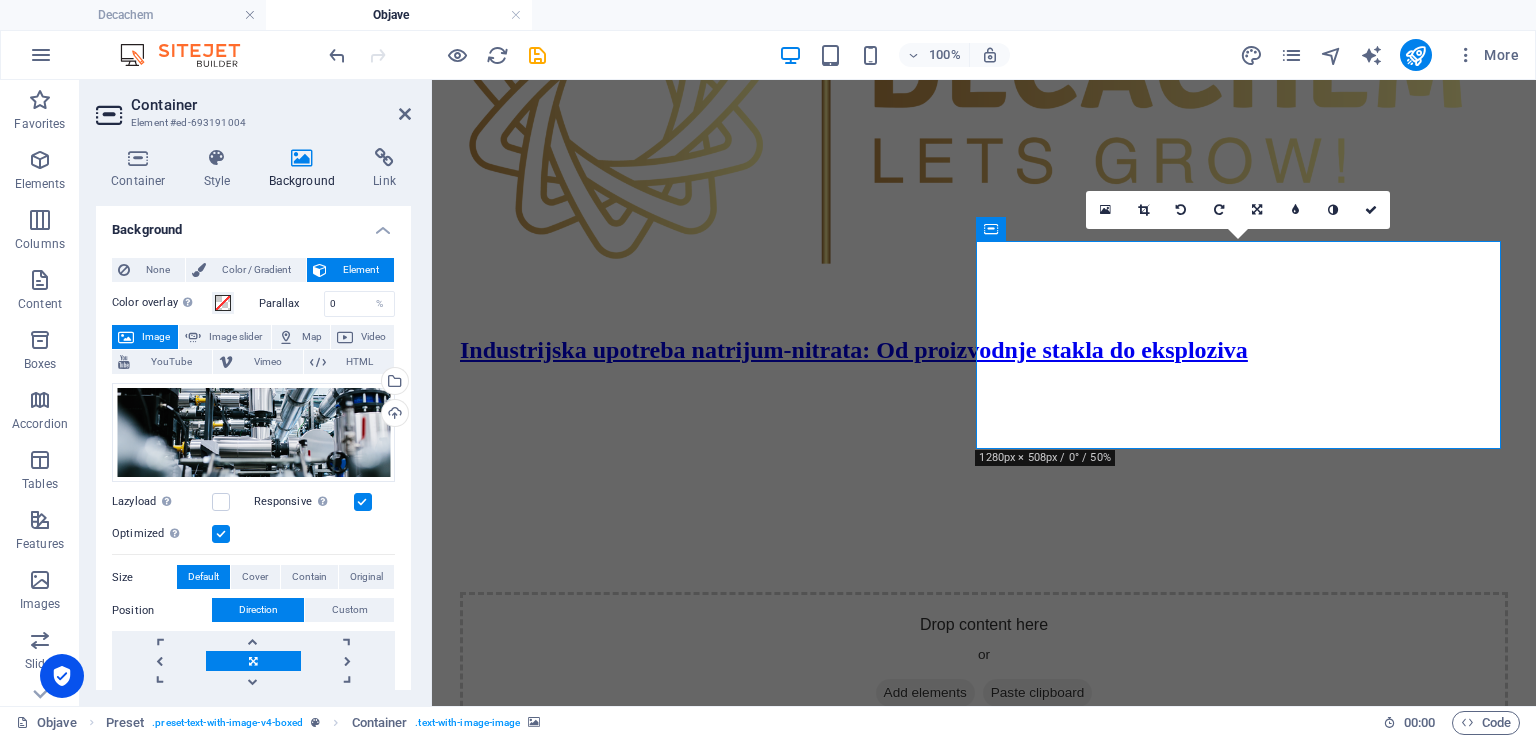 scroll, scrollTop: 424, scrollLeft: 0, axis: vertical 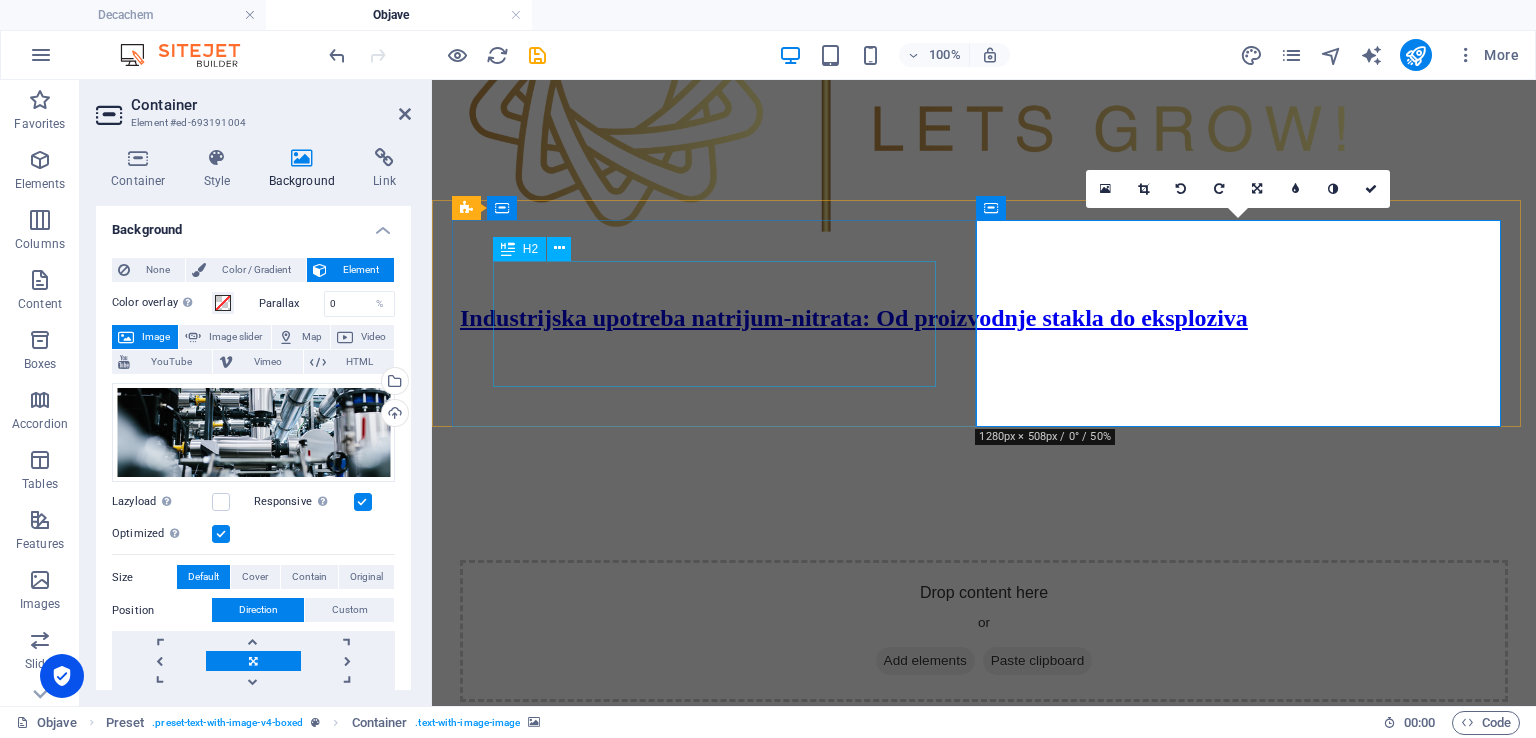 click on "Industrijska upotreba natrijum-nitrata: Od proizvodnje stakla do eksploziva" at bounding box center [984, 318] 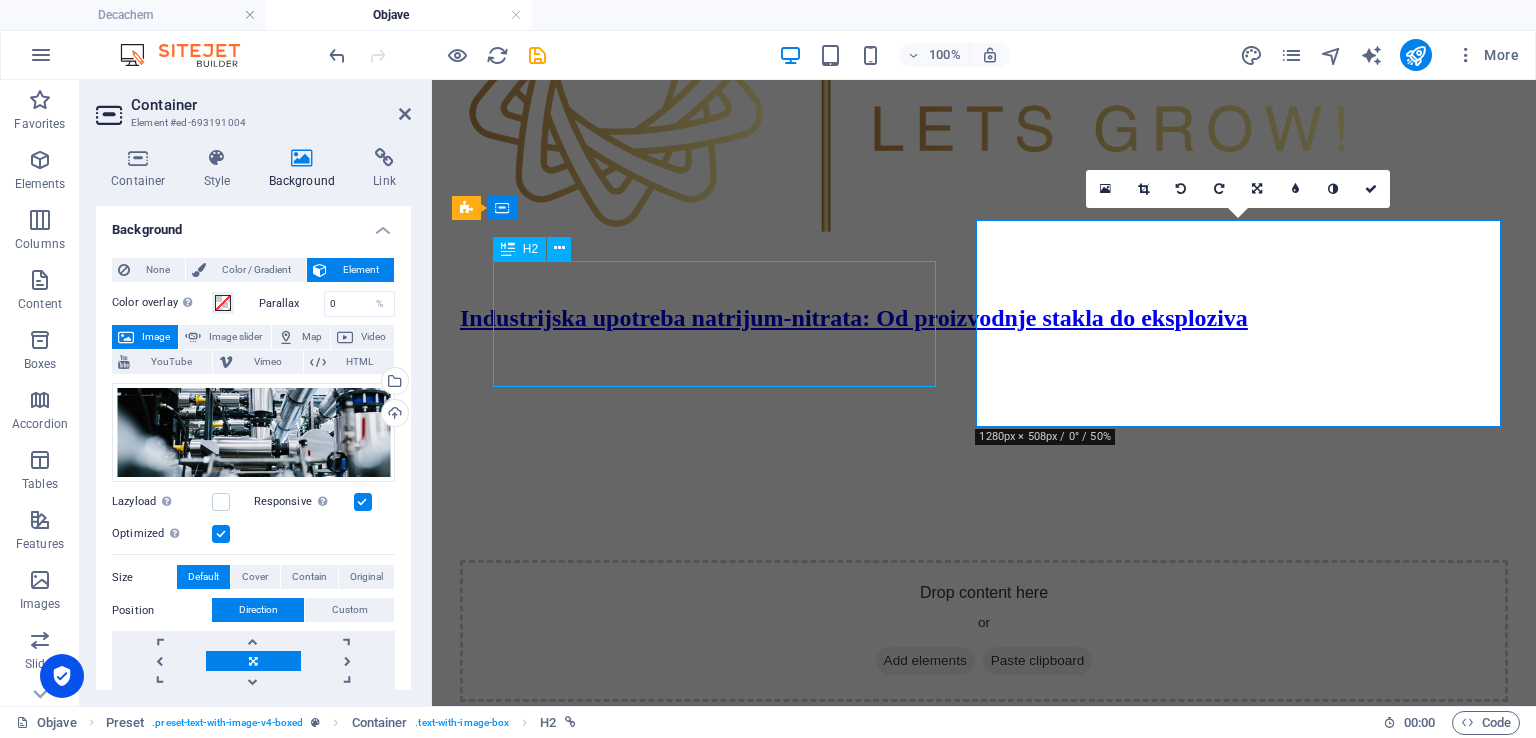 click on "Industrijska upotreba natrijum-nitrata: Od proizvodnje stakla do eksploziva" at bounding box center [984, 318] 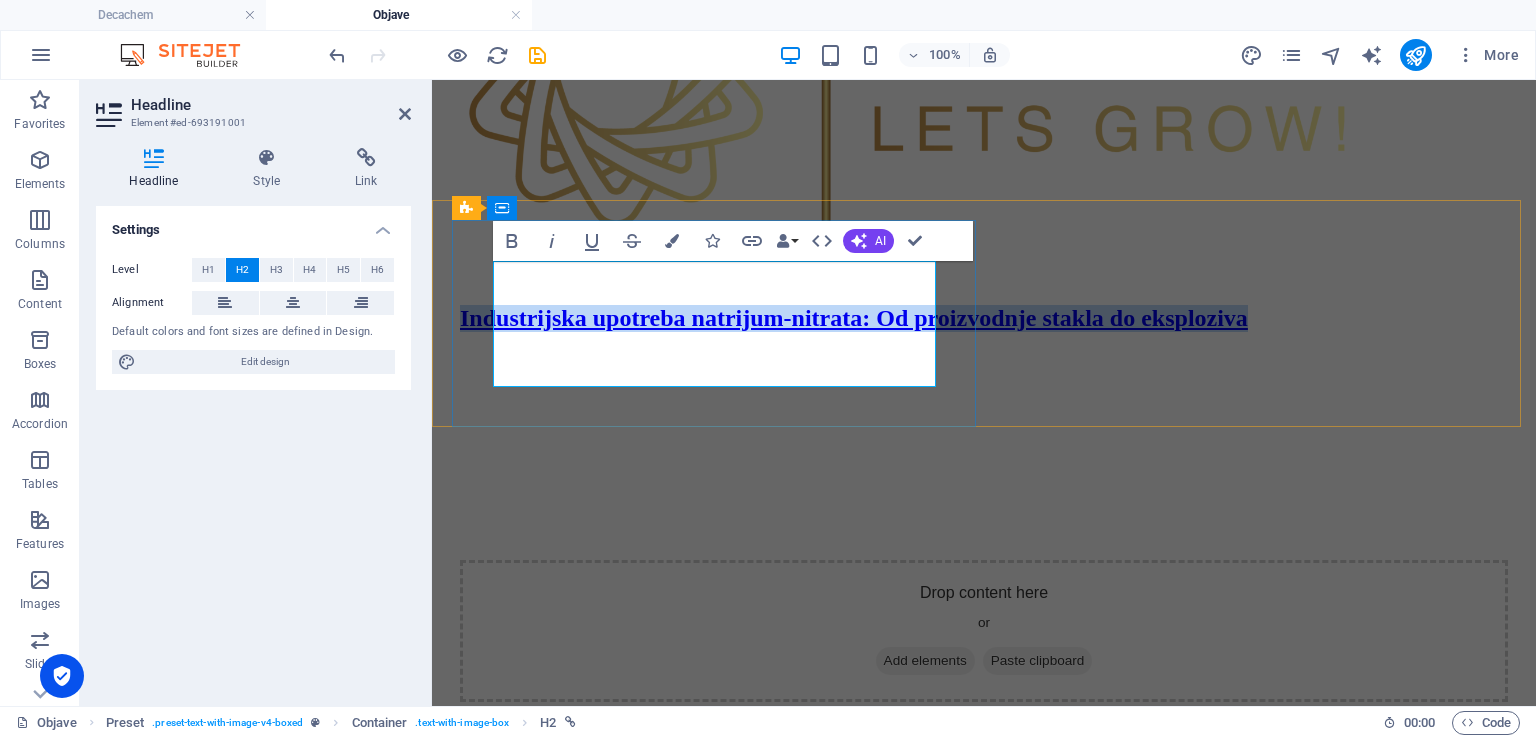 click on "Industrijska upotreba natrijum-nitrata: Od proizvodnje stakla do eksploziva" at bounding box center [984, 318] 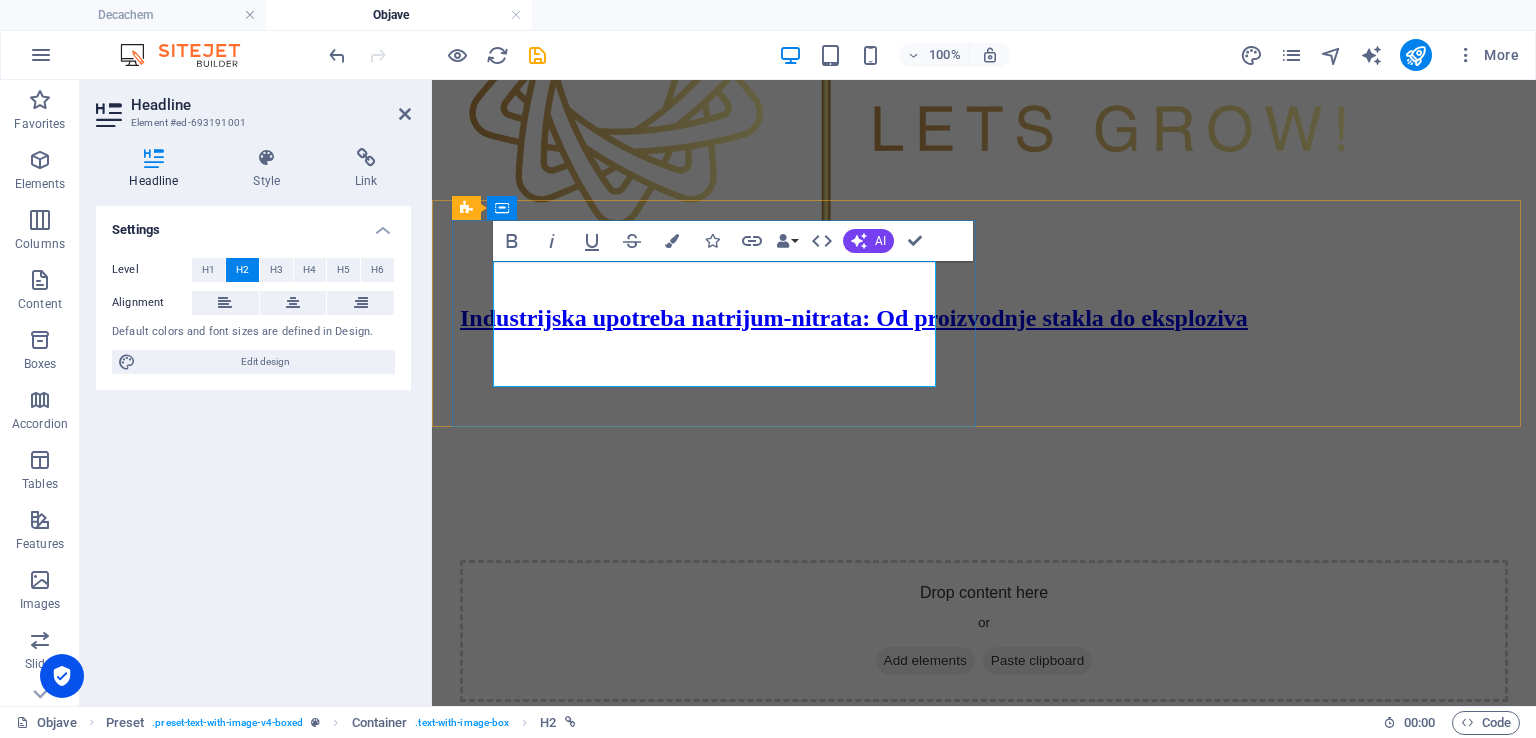 click on "Industrijska upotreba natrijum-nitrata: Od proizvodnje stakla do eksploziva" at bounding box center [984, 318] 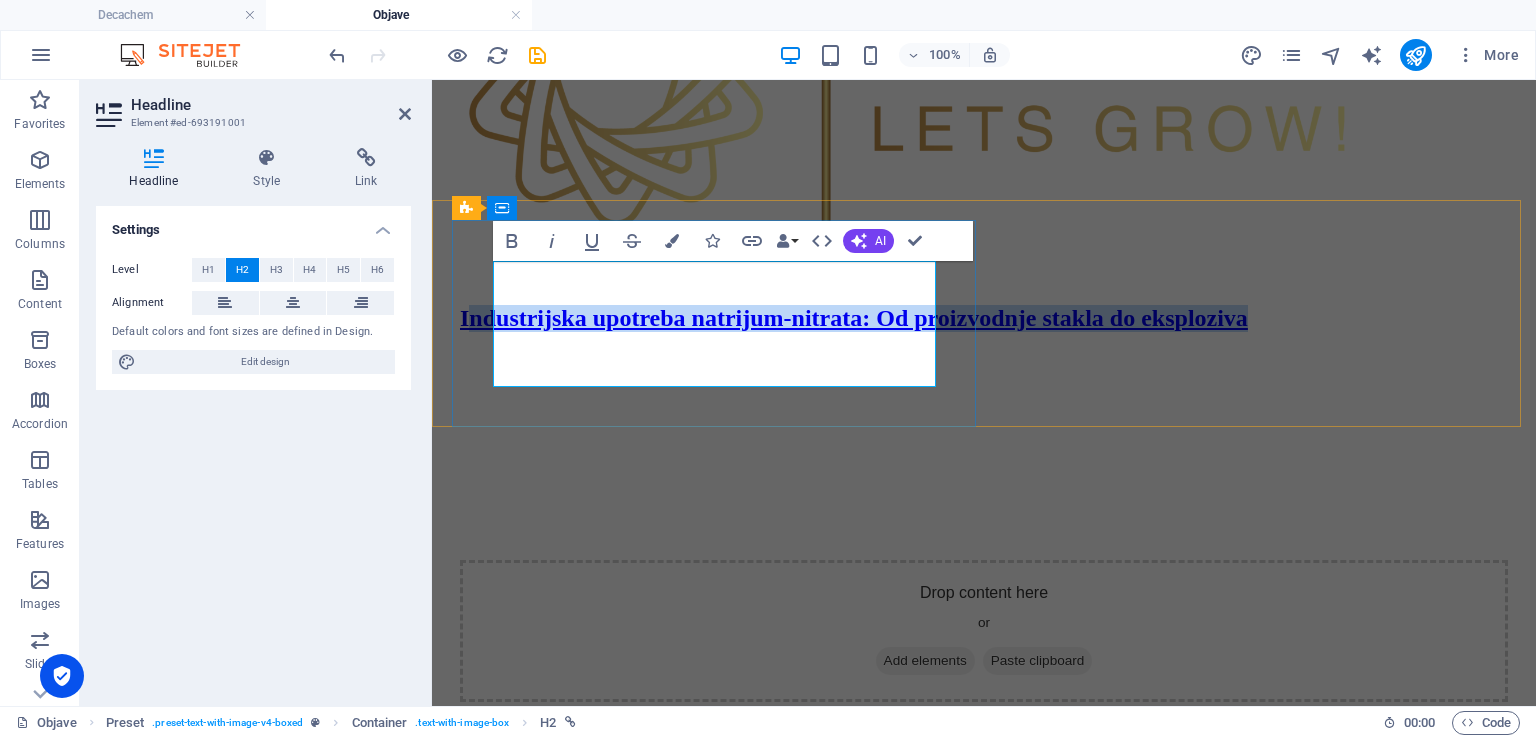 drag, startPoint x: 609, startPoint y: 369, endPoint x: 502, endPoint y: 297, distance: 128.969 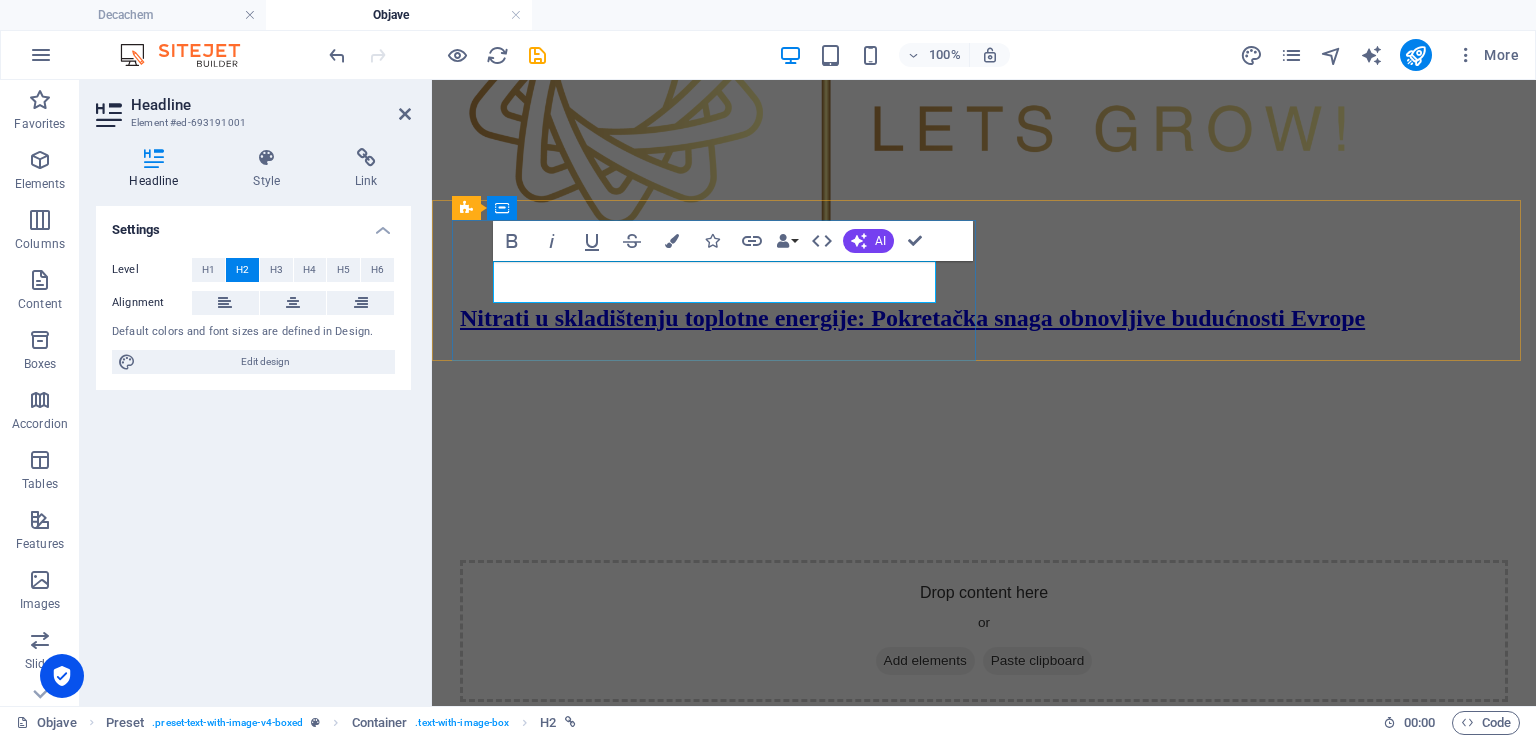 scroll, scrollTop: 965, scrollLeft: 5, axis: both 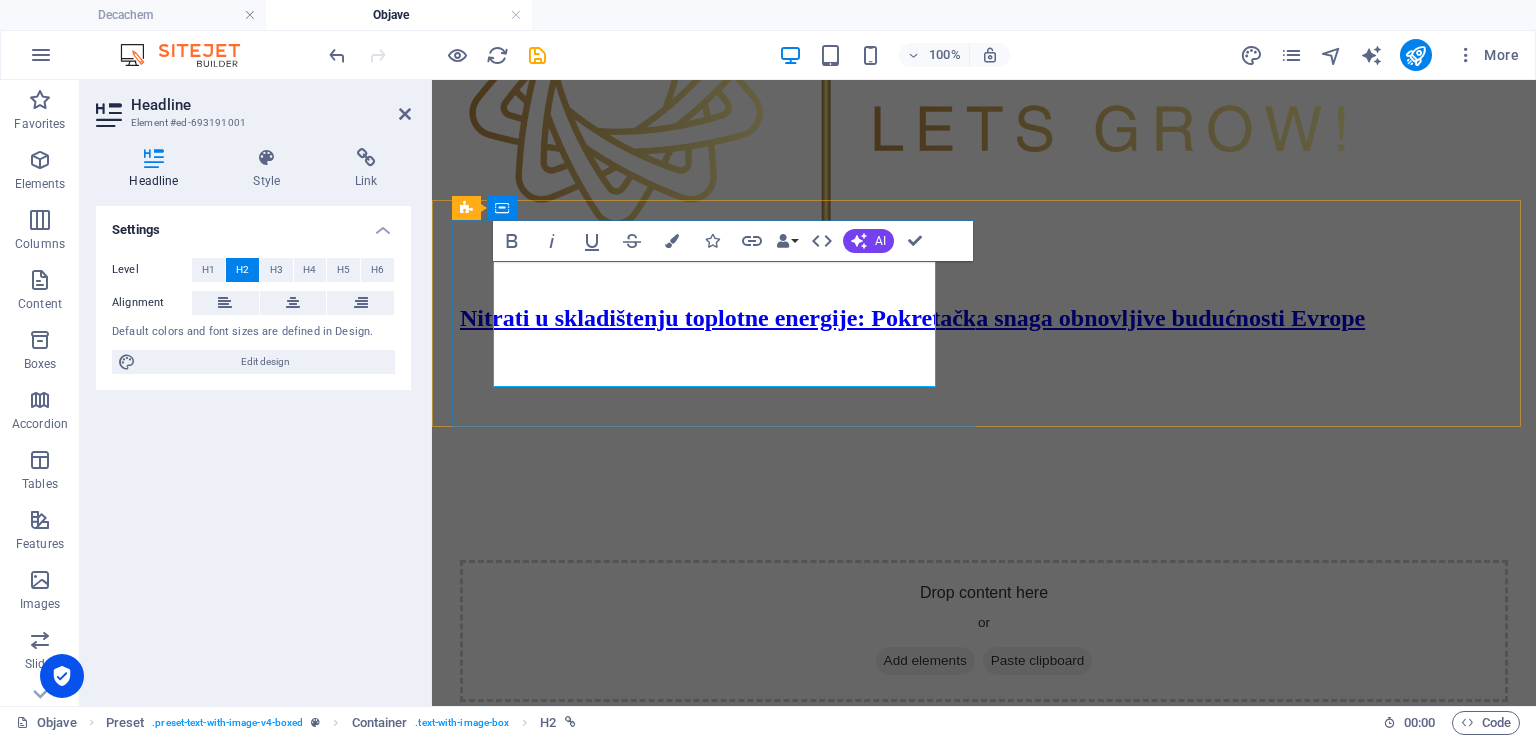 drag, startPoint x: 712, startPoint y: 362, endPoint x: 620, endPoint y: 345, distance: 93.55747 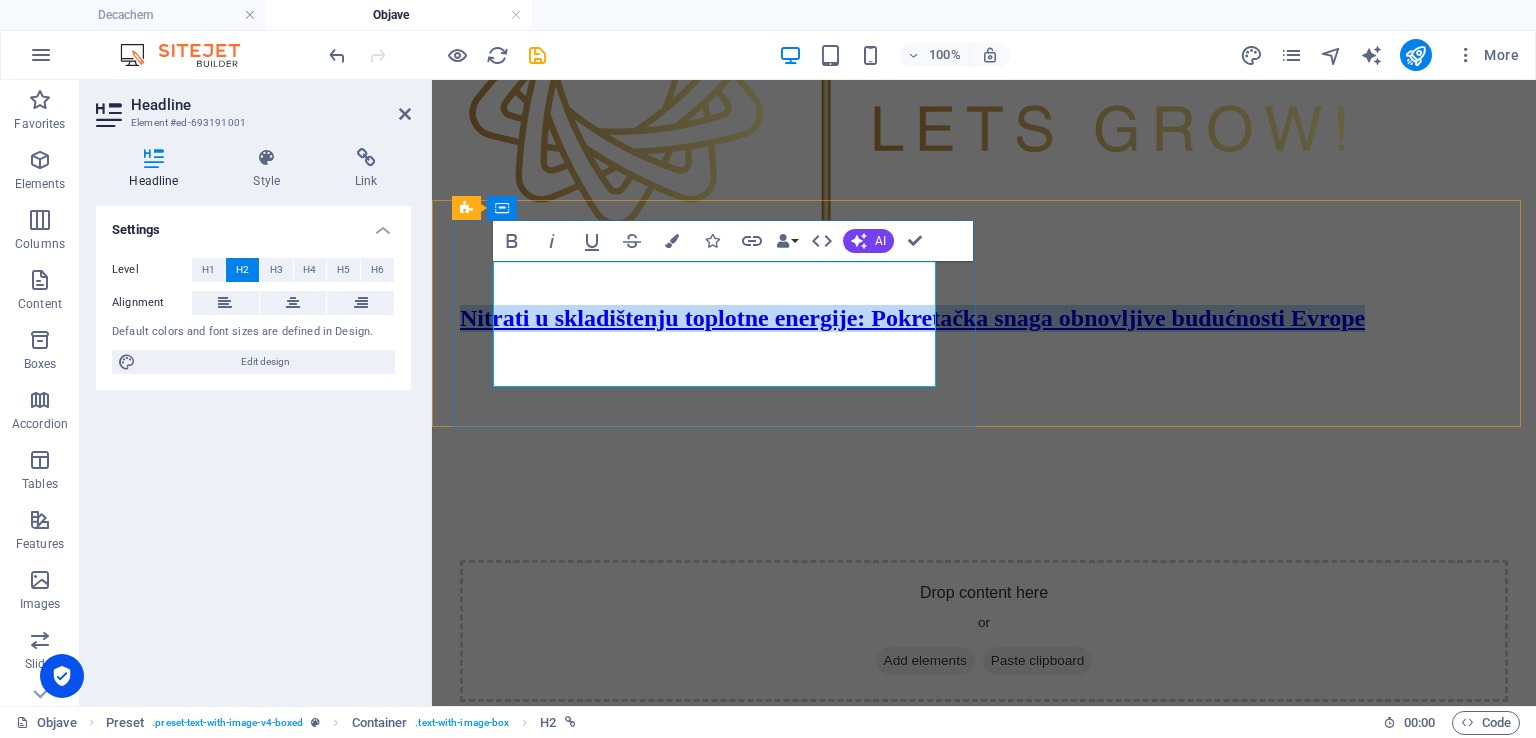 drag, startPoint x: 499, startPoint y: 283, endPoint x: 712, endPoint y: 365, distance: 228.2389 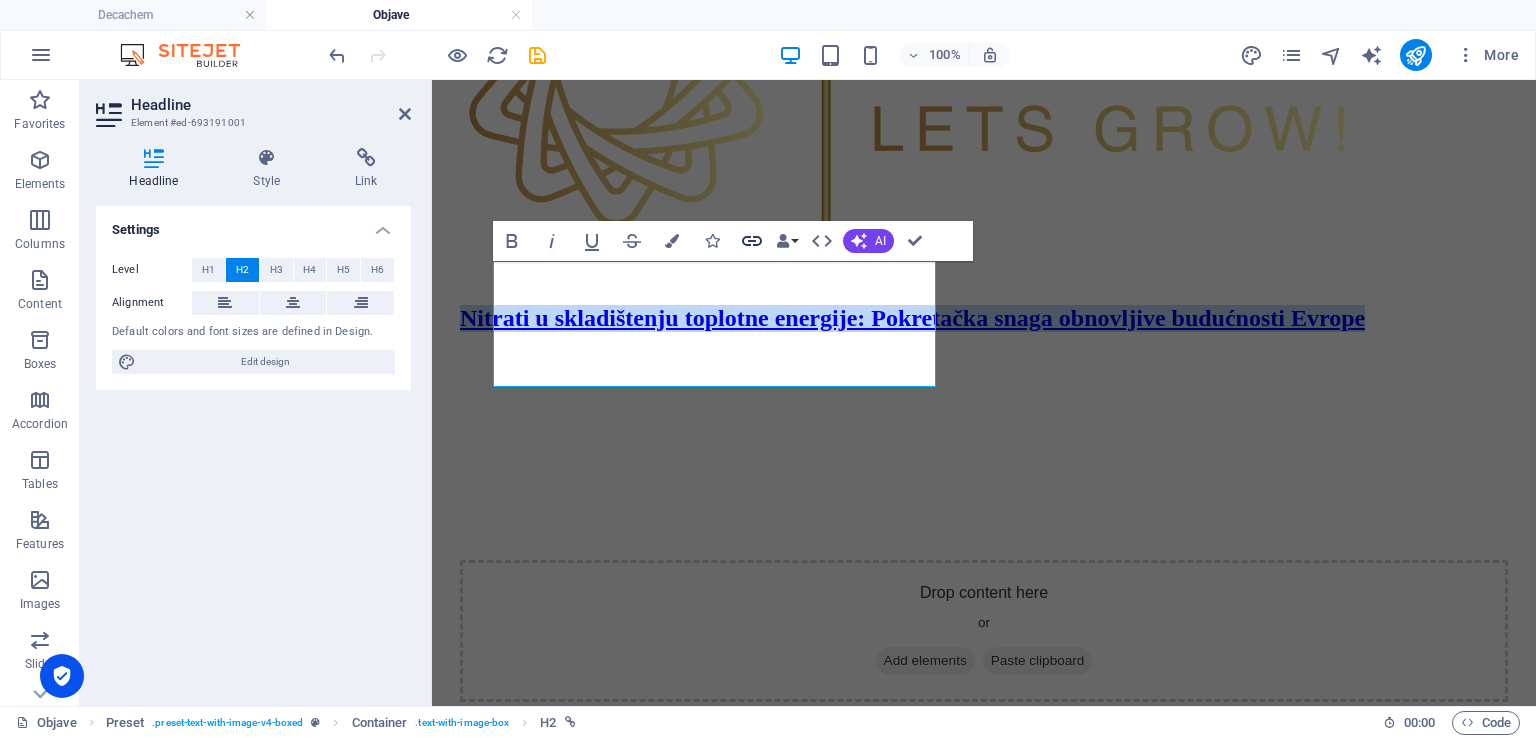 click 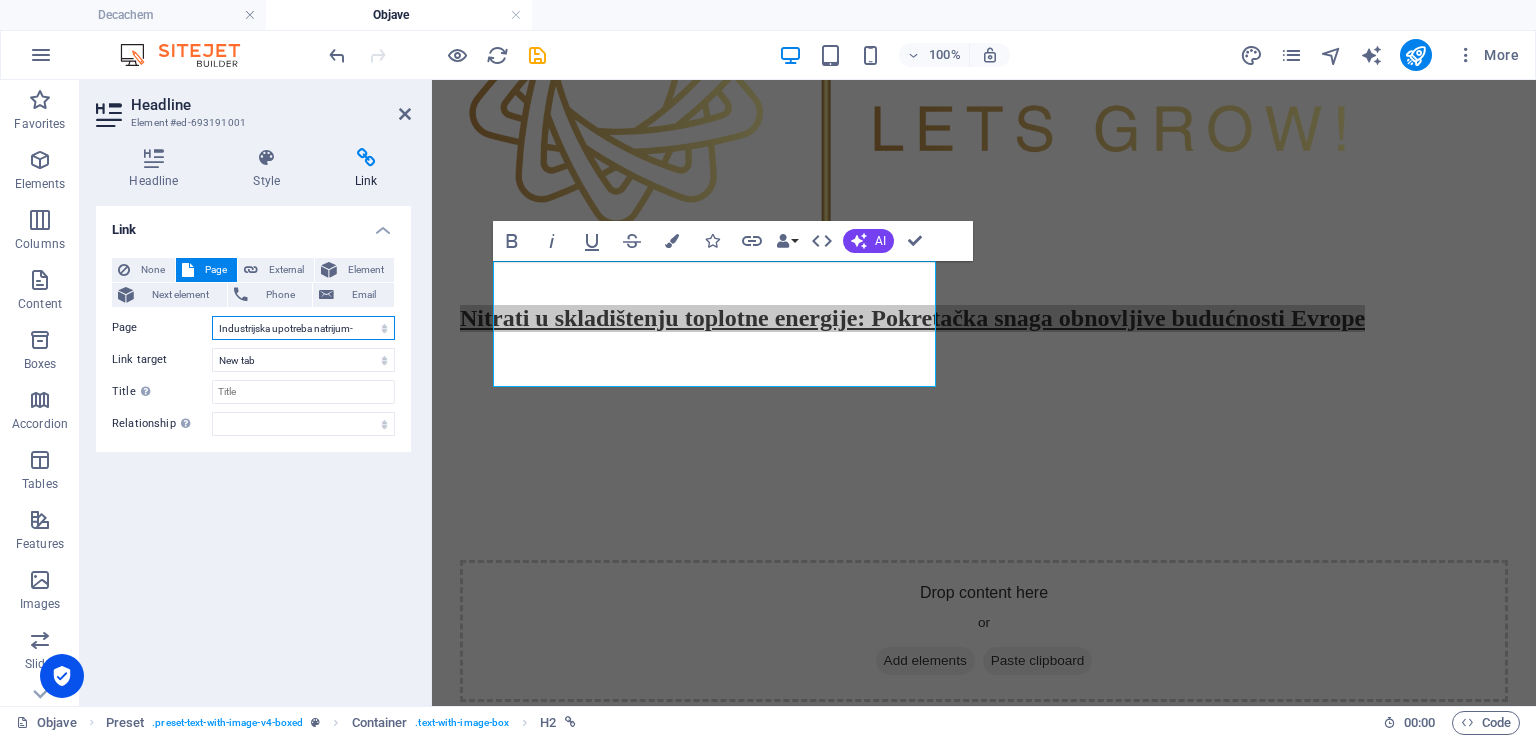 click on "Decachem O nama Proizvodi i usluge Specijalnosti Kontakt Industrijske hemikalije i reagensi Hemikalije za rudarenje Hemikalije za vodu i otpad Rastvarači / Plastifikatori / Premazi Sirovine za đubriva Kiseline / Alkoholi / Acetati Nitrati i sulfati Prehrambeni proizvodi i stočna hrana  Lista proizvoda po abecednom redu Proizvodi sa MSDS i TDS Objave Nitrati u skladištenju toplotne energije: Pokretačka snaga obnovljive budućnosti Evrope Industrijska upotreba natrijum-nitrata: Od proizvodnje stakla do eksploziva         Zašto je kalijum-nitrat ključan za visoke prinose u savremenoj poljoprivredi Uloga amonijum-nitrata u industrijskim eksplozivima: regulativa, skladištenje i bezbedno snabdevanje Hemija i bezalkoholna pića: Zašto su fosfati ključni Zelenija hemija: Inovacije u proizvodnji nitrata Održiva hemija: Smanjenje otpada u preradi fosfata Tehnička ili prehrambena fosforna kiselina: Upotrebe i prednosti Šta je fosforna kiselina? 5 svakodnevnih upotreba za koje niste znali" at bounding box center (303, 328) 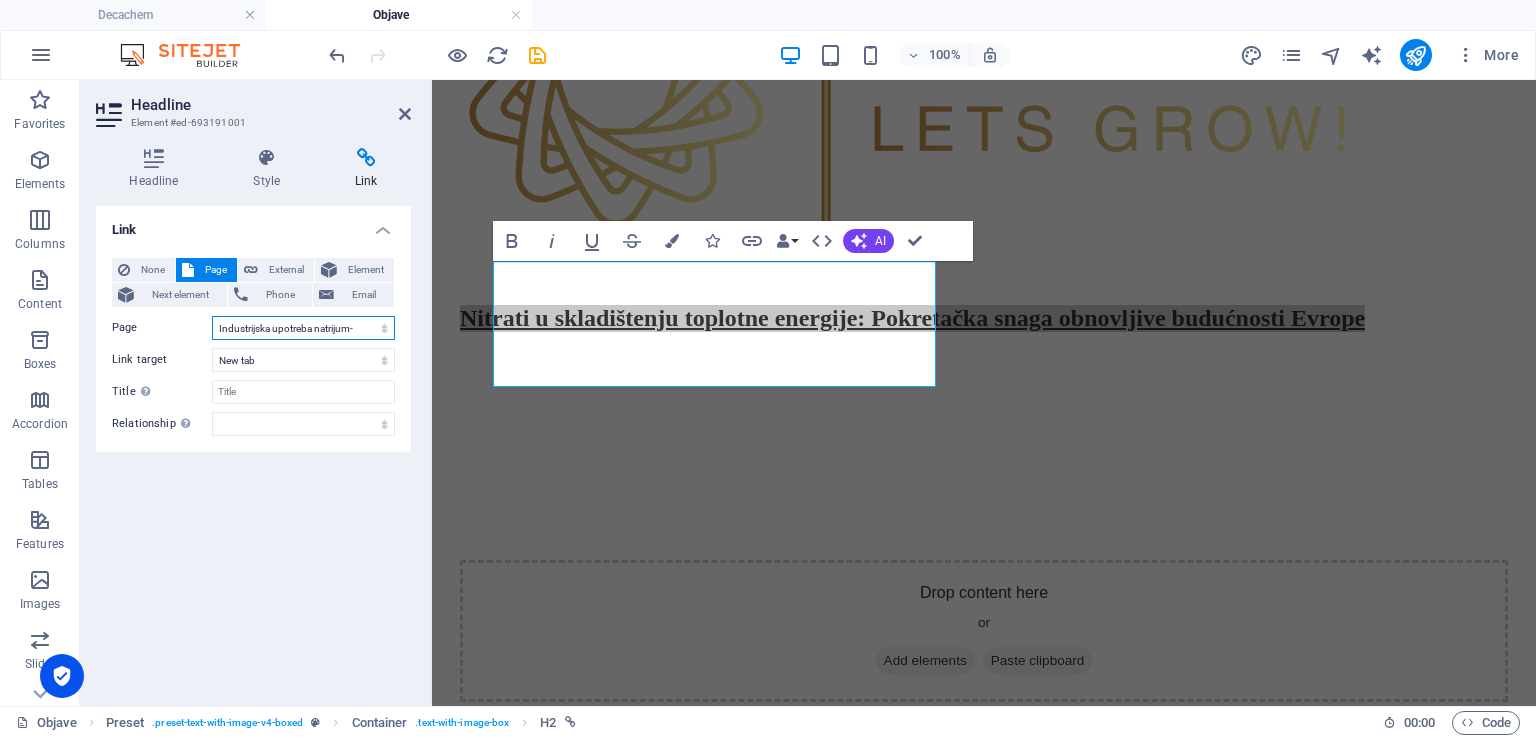select on "16" 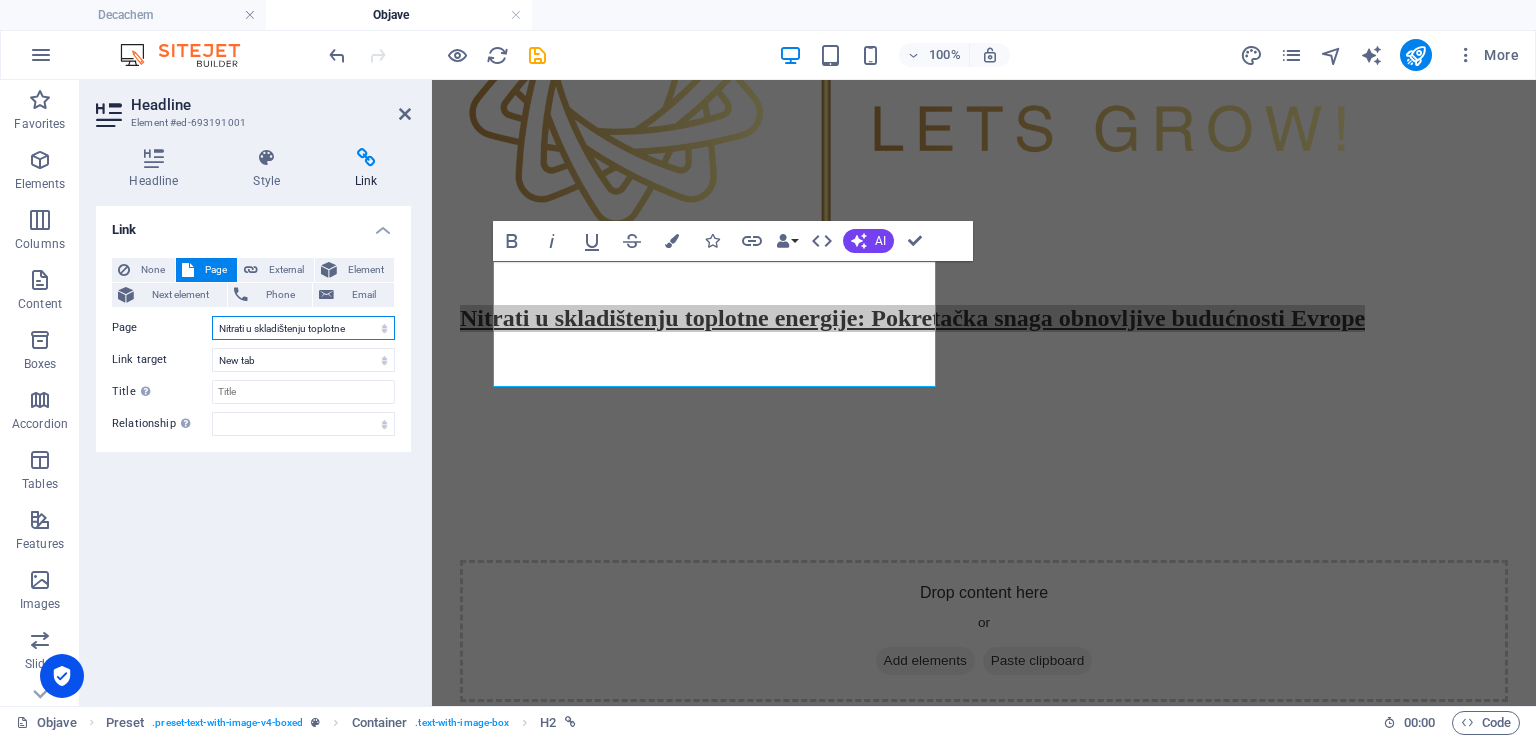 click on "Decachem O nama Proizvodi i usluge Specijalnosti Kontakt Industrijske hemikalije i reagensi Hemikalije za rudarenje Hemikalije za vodu i otpad Rastvarači / Plastifikatori / Premazi Sirovine za đubriva Kiseline / Alkoholi / Acetati Nitrati i sulfati Prehrambeni proizvodi i stočna hrana  Lista proizvoda po abecednom redu Proizvodi sa MSDS i TDS Objave Nitrati u skladištenju toplotne energije: Pokretačka snaga obnovljive budućnosti Evrope Industrijska upotreba natrijum-nitrata: Od proizvodnje stakla do eksploziva         Zašto je kalijum-nitrat ključan za visoke prinose u savremenoj poljoprivredi Uloga amonijum-nitrata u industrijskim eksplozivima: regulativa, skladištenje i bezbedno snabdevanje Hemija i bezalkoholna pića: Zašto su fosfati ključni Zelenija hemija: Inovacije u proizvodnji nitrata Održiva hemija: Smanjenje otpada u preradi fosfata Tehnička ili prehrambena fosforna kiselina: Upotrebe i prednosti Šta je fosforna kiselina? 5 svakodnevnih upotreba za koje niste znali" at bounding box center [303, 328] 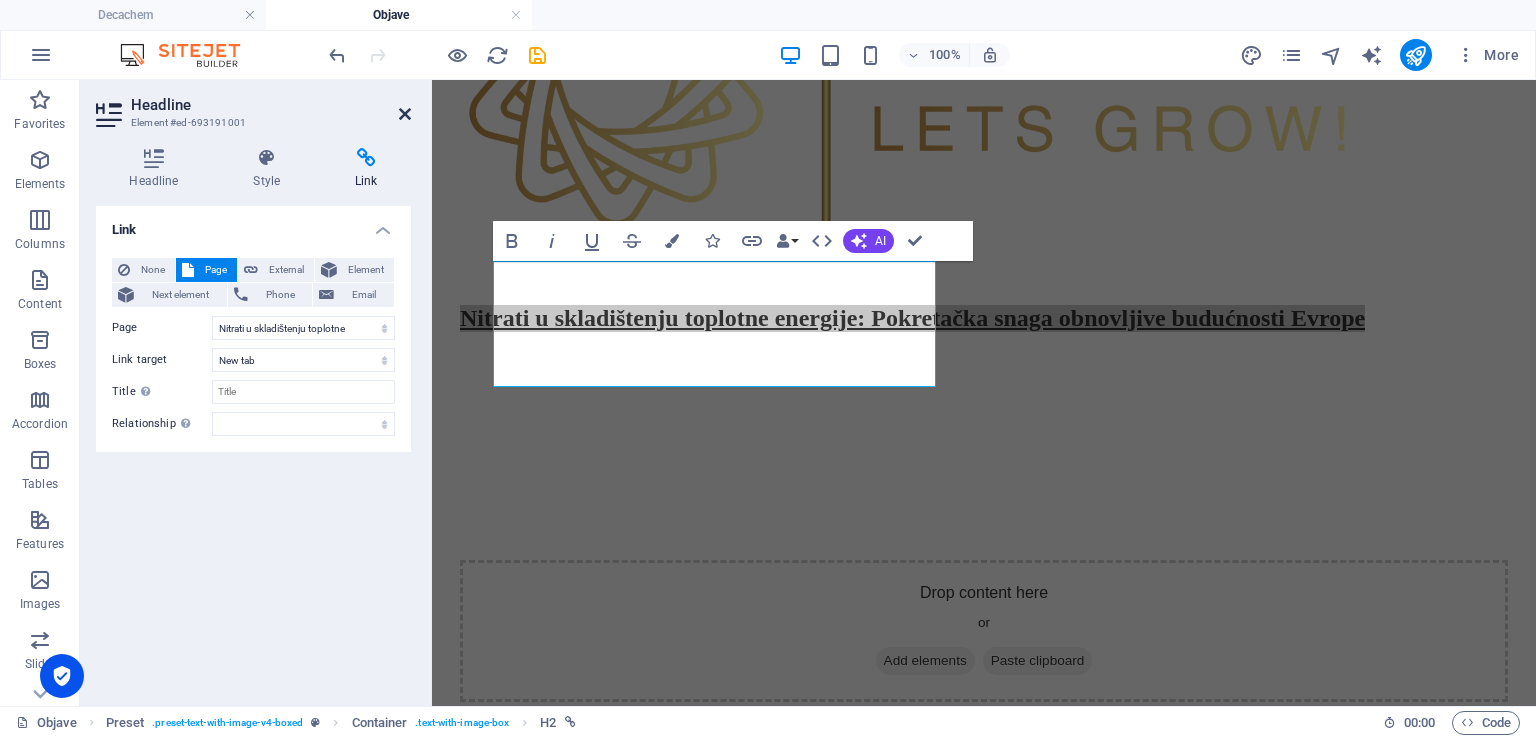 click at bounding box center (405, 114) 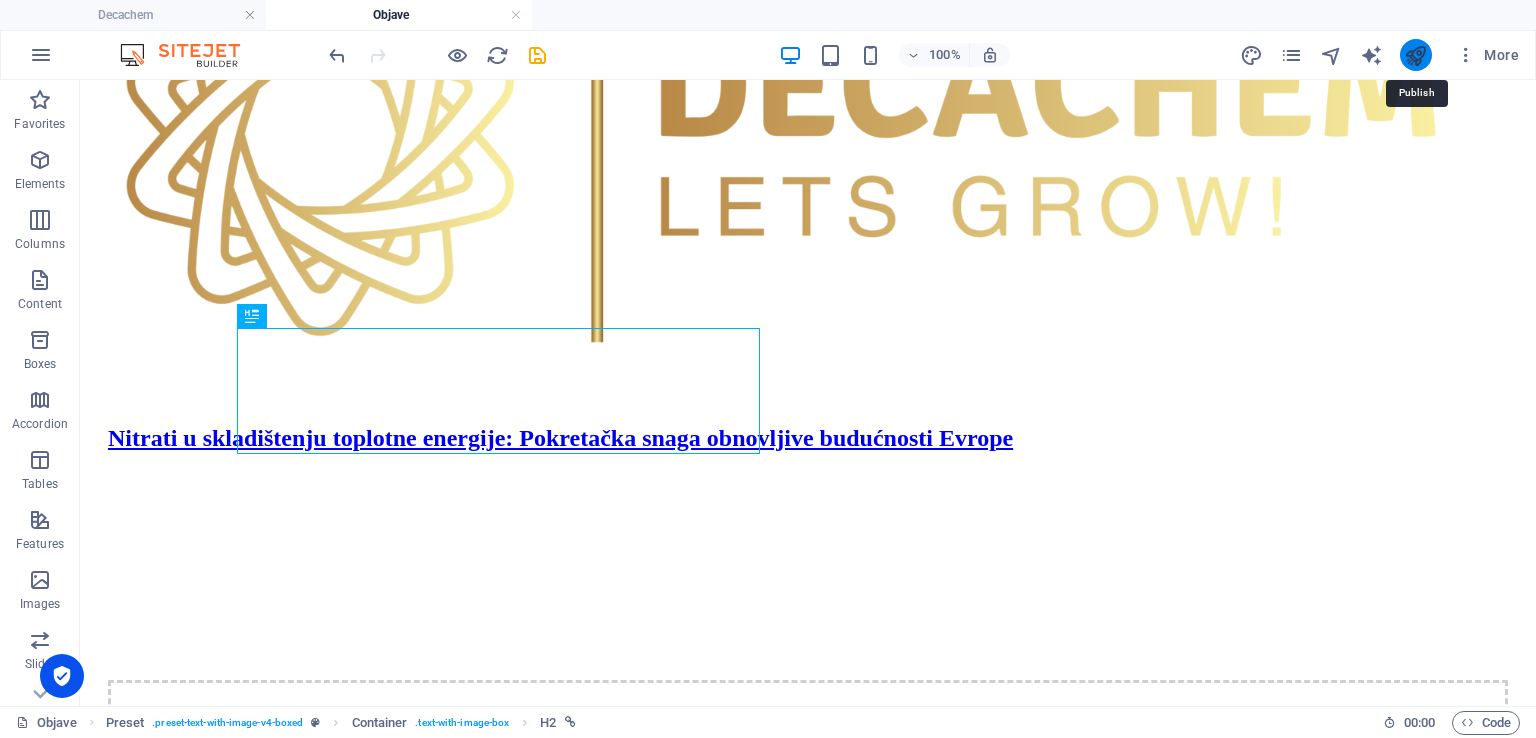 click at bounding box center (1415, 55) 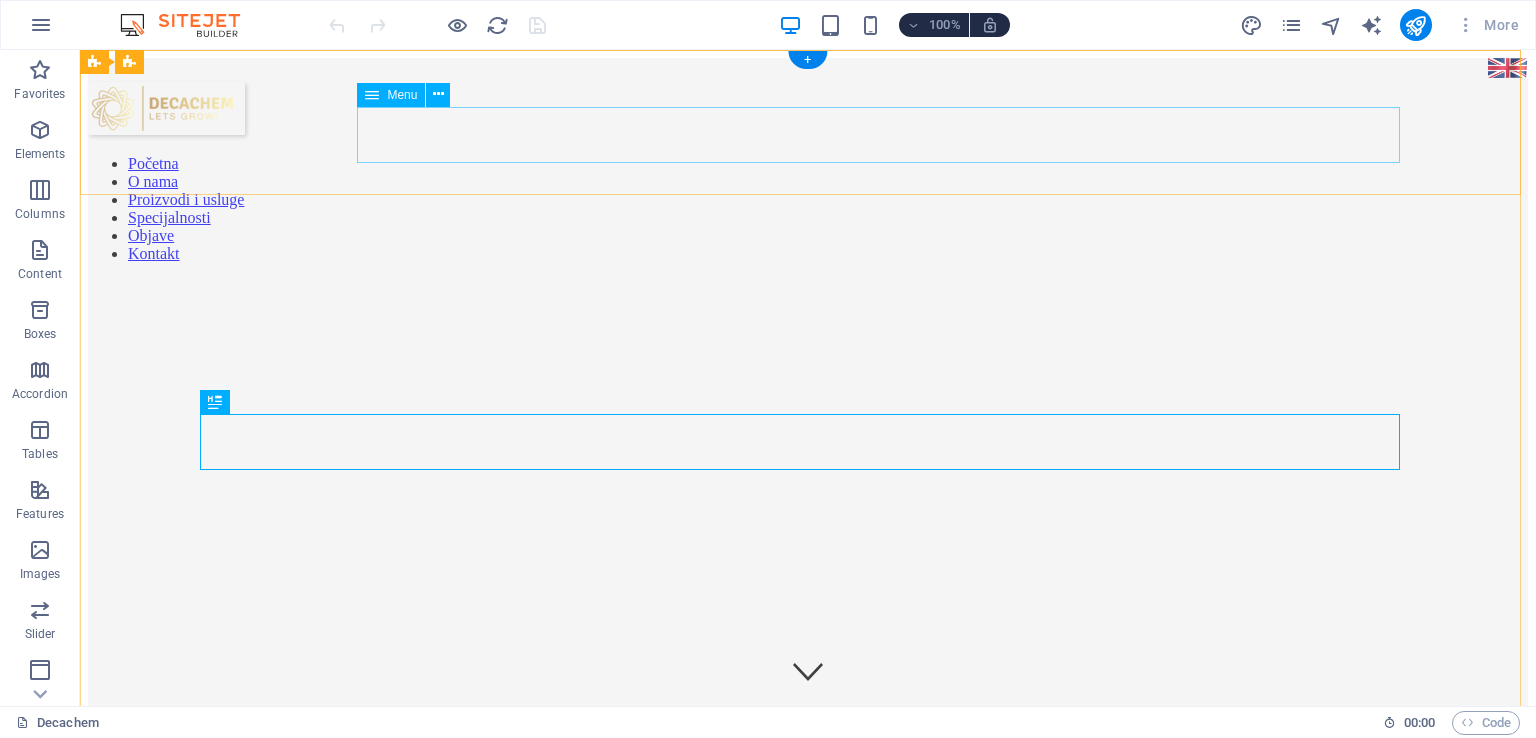 scroll, scrollTop: 0, scrollLeft: 0, axis: both 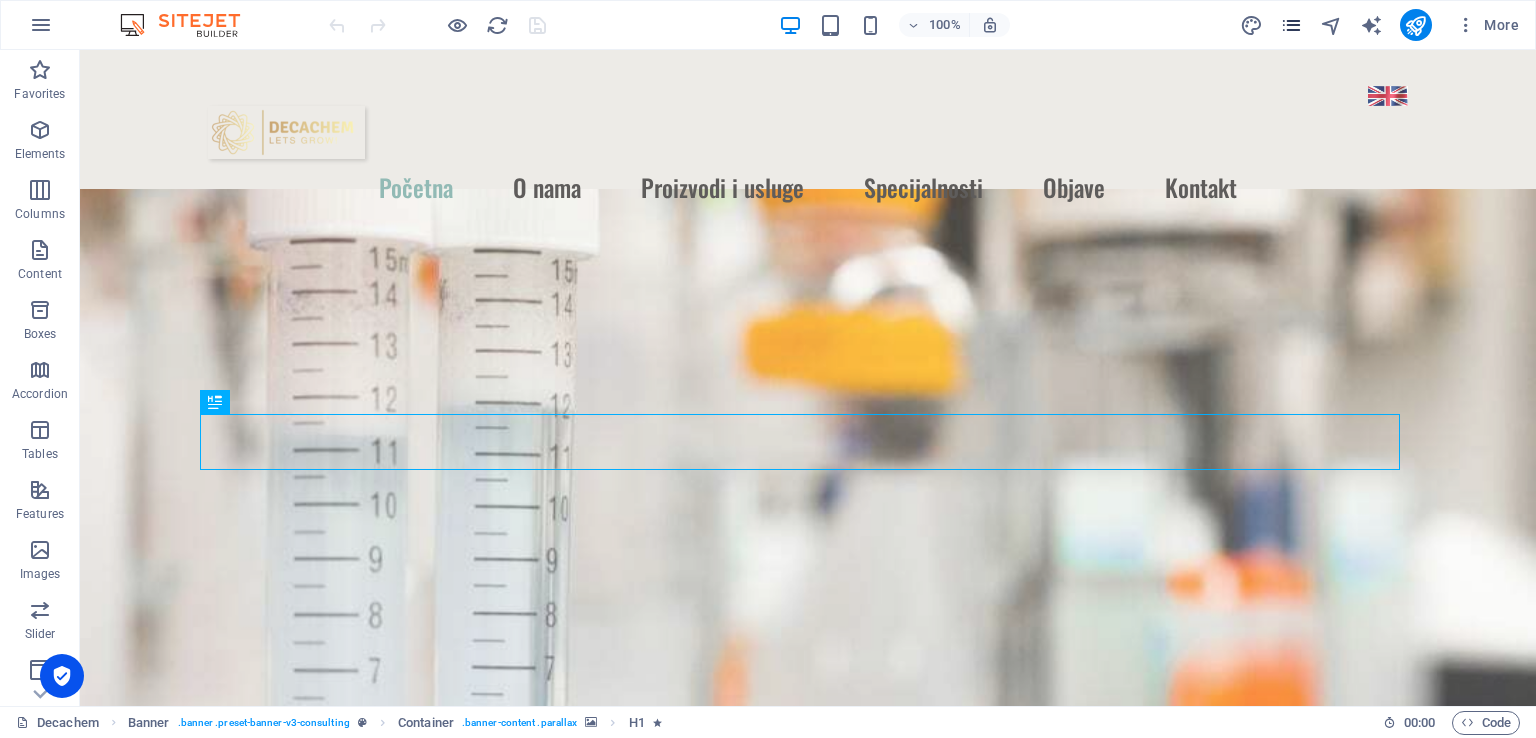 click at bounding box center (1291, 25) 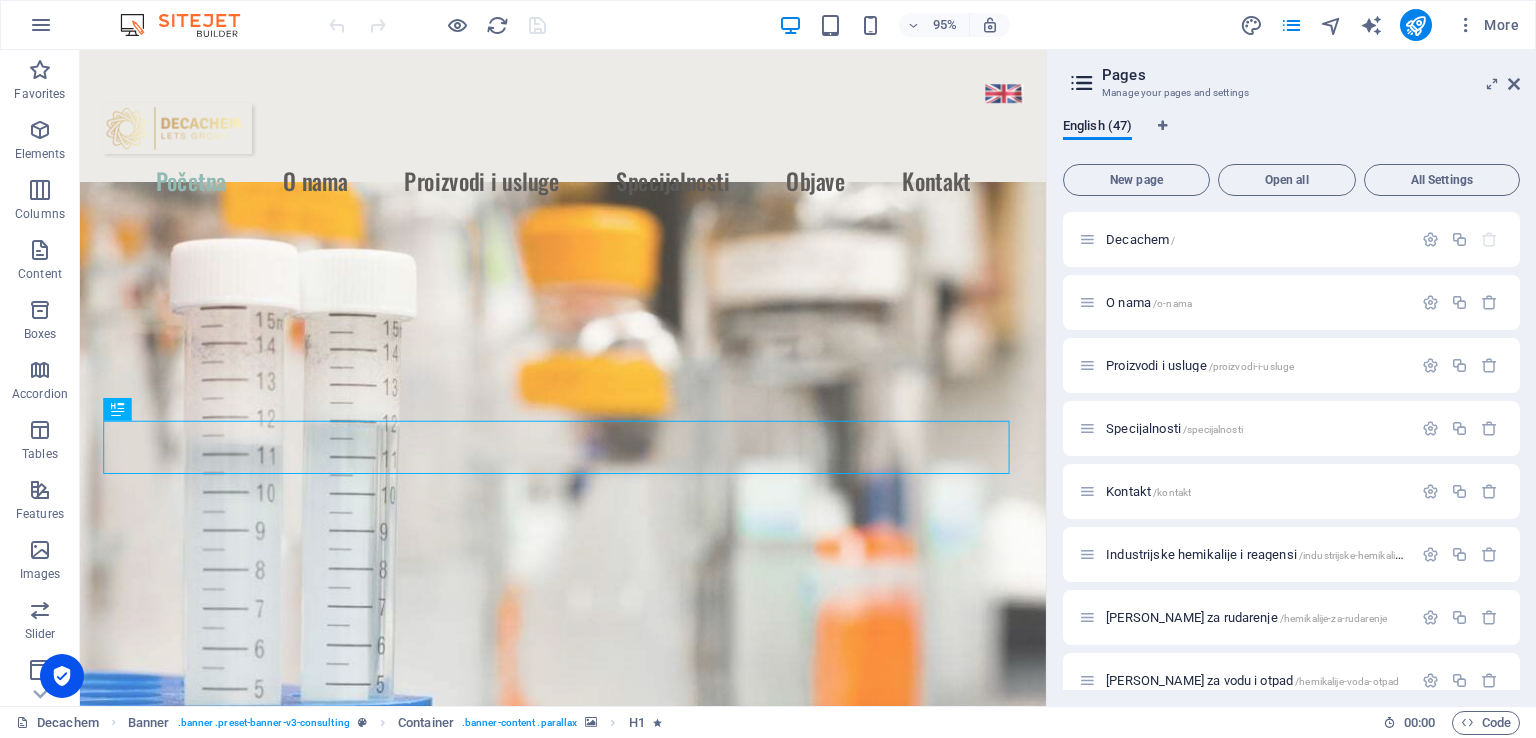 drag, startPoint x: 1519, startPoint y: 282, endPoint x: 1519, endPoint y: 317, distance: 35 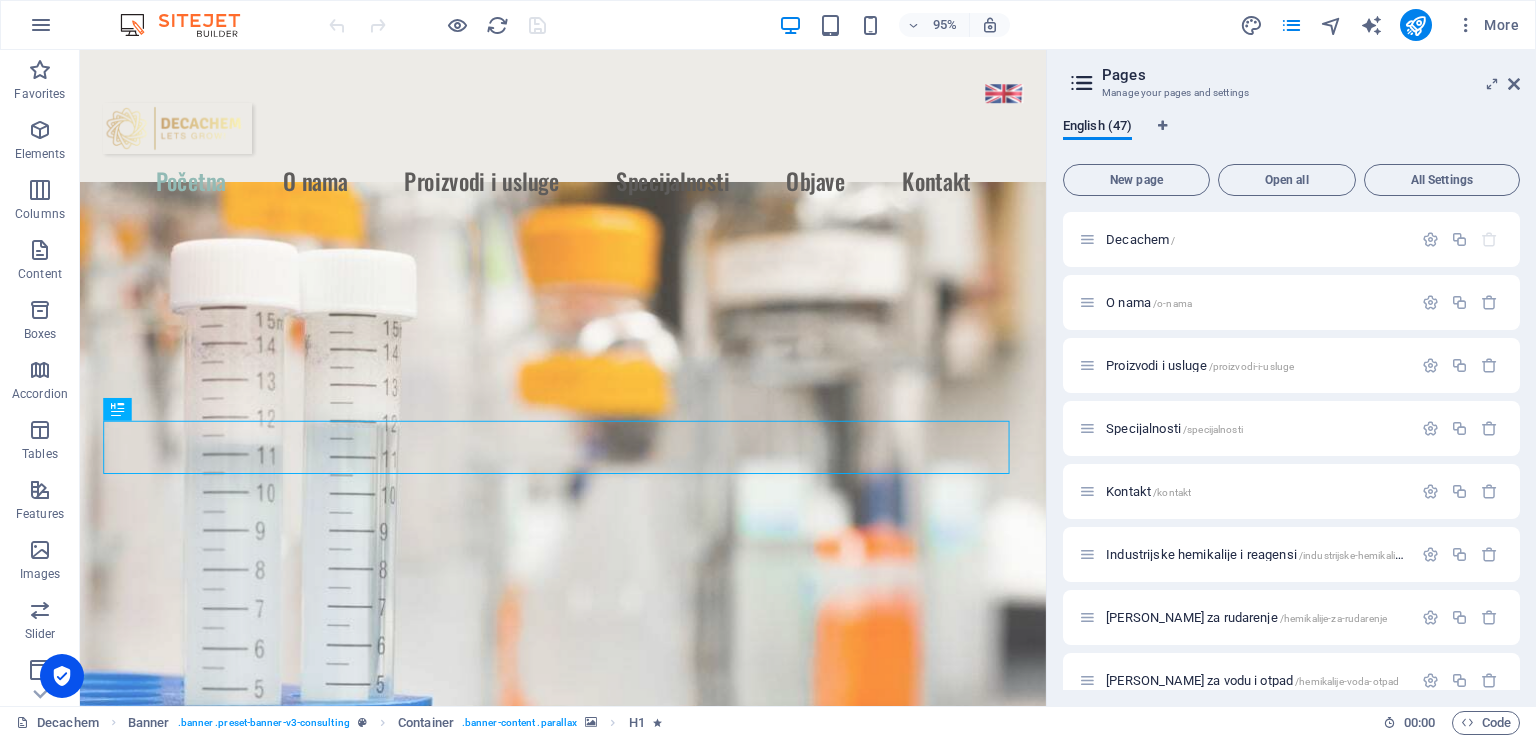 click on "Decachem / O nama /o-nama Proizvodi i usluge /proizvodi-i-usluge Specijalnosti /specijalnosti Kontakt /kontakt Industrijske hemikalije i reagensi /industrijske-hemikalije-reagensi Hemikalije za rudarenje /hemikalije-za-rudarenje Hemikalije za vodu i otpad /hemikalije-voda-otpad Rastvarači / Plastifikatori / Premazi /rastvaraci-plastifikatori-premazi Sirovine za đubriva /sirovine-za-djubriva Kiseline / Alkoholi / Acetati /kiseline-alkoholi-acetati Nitrati i sulfati /nitrati-sulfati Prehrambeni proizvodi i stočna hrana  /prehrana-stocna-hrana Lista proizvoda po abecednom redu /lista-proizvoda Proizvodi sa MSDS i TDS /proizvodi-msds-tds Objave /objave Nitrati u skladištenju toplotne energije: Pokretačka snaga obnovljive budućnosti Evrope /nitrati-skladistenje-toplotne-energije-obnovljivost Industrijska upotreba natrijum-nitrata: Od proizvodnje stakla do eksploziva         /industrijska-upotreba-natrijum-nitrata-proizvodnja-stakla-eksploziv /kalijum-nitrat-prinosi-savremena-poljoprivreda /aktivni-ugljenik" at bounding box center [1291, 451] 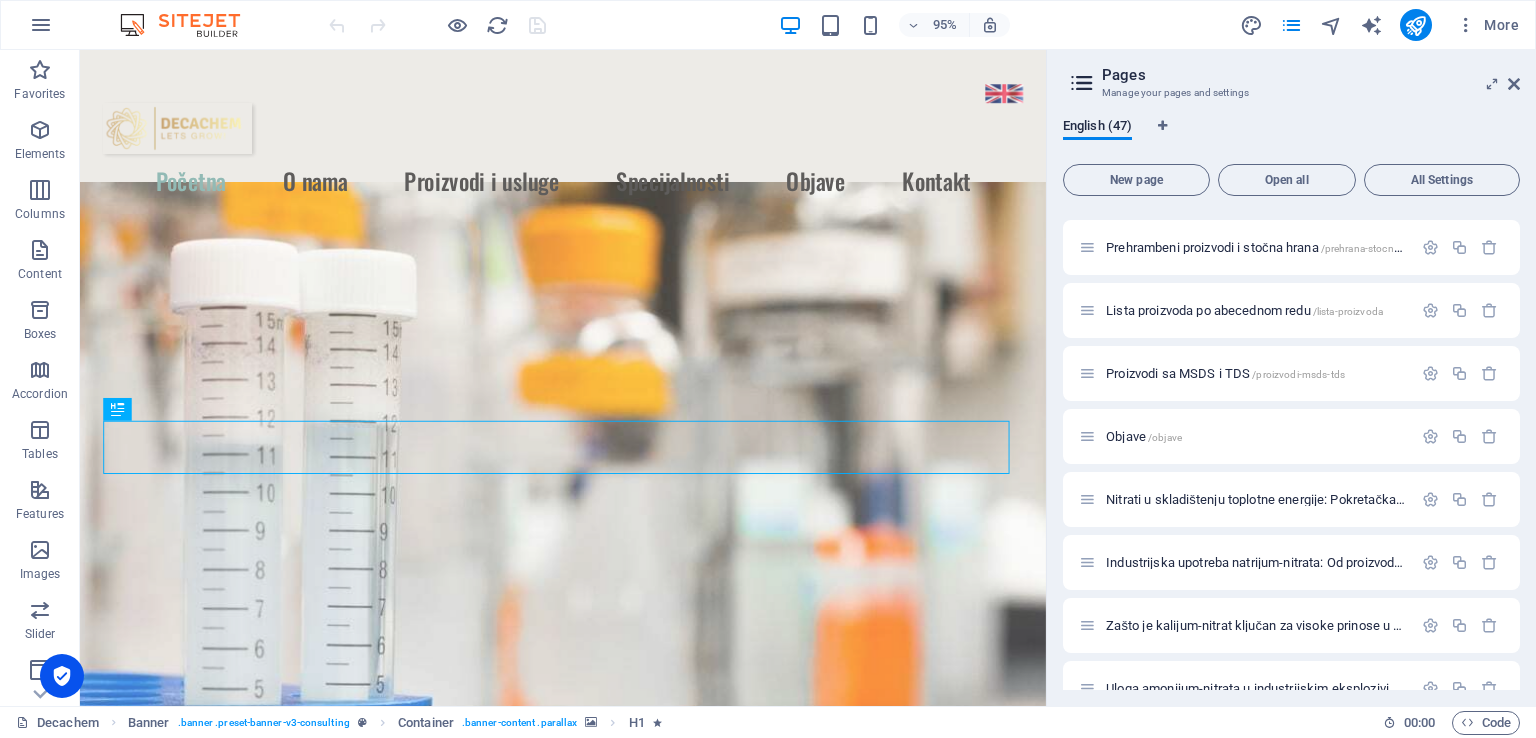 scroll, scrollTop: 772, scrollLeft: 0, axis: vertical 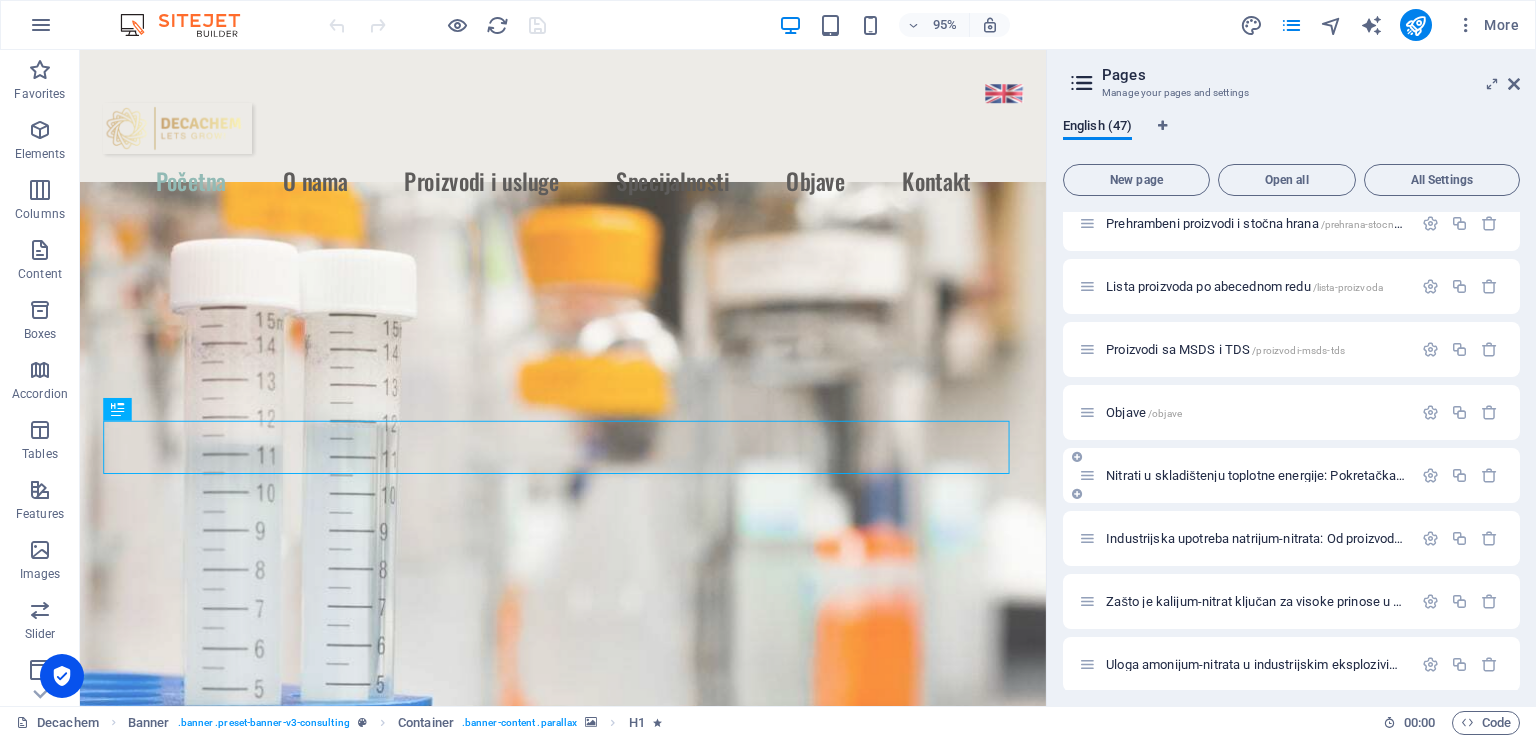 click on "Nitrati u skladištenju toplotne energije: Pokretačka snaga obnovljive budućnosti Evrope /nitrati-skladistenje-toplotne-energije-obnovljivost" at bounding box center [1468, 475] 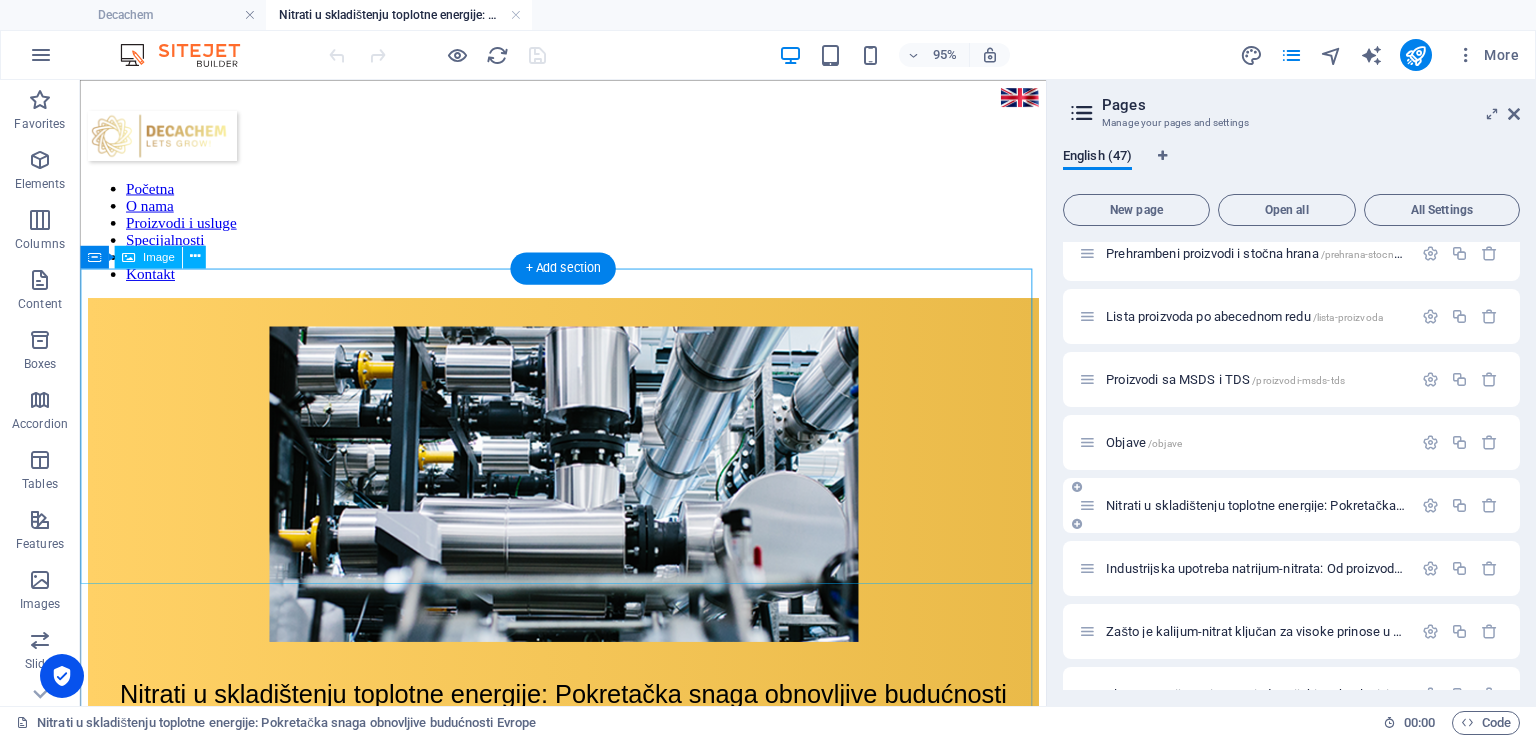 scroll, scrollTop: 0, scrollLeft: 0, axis: both 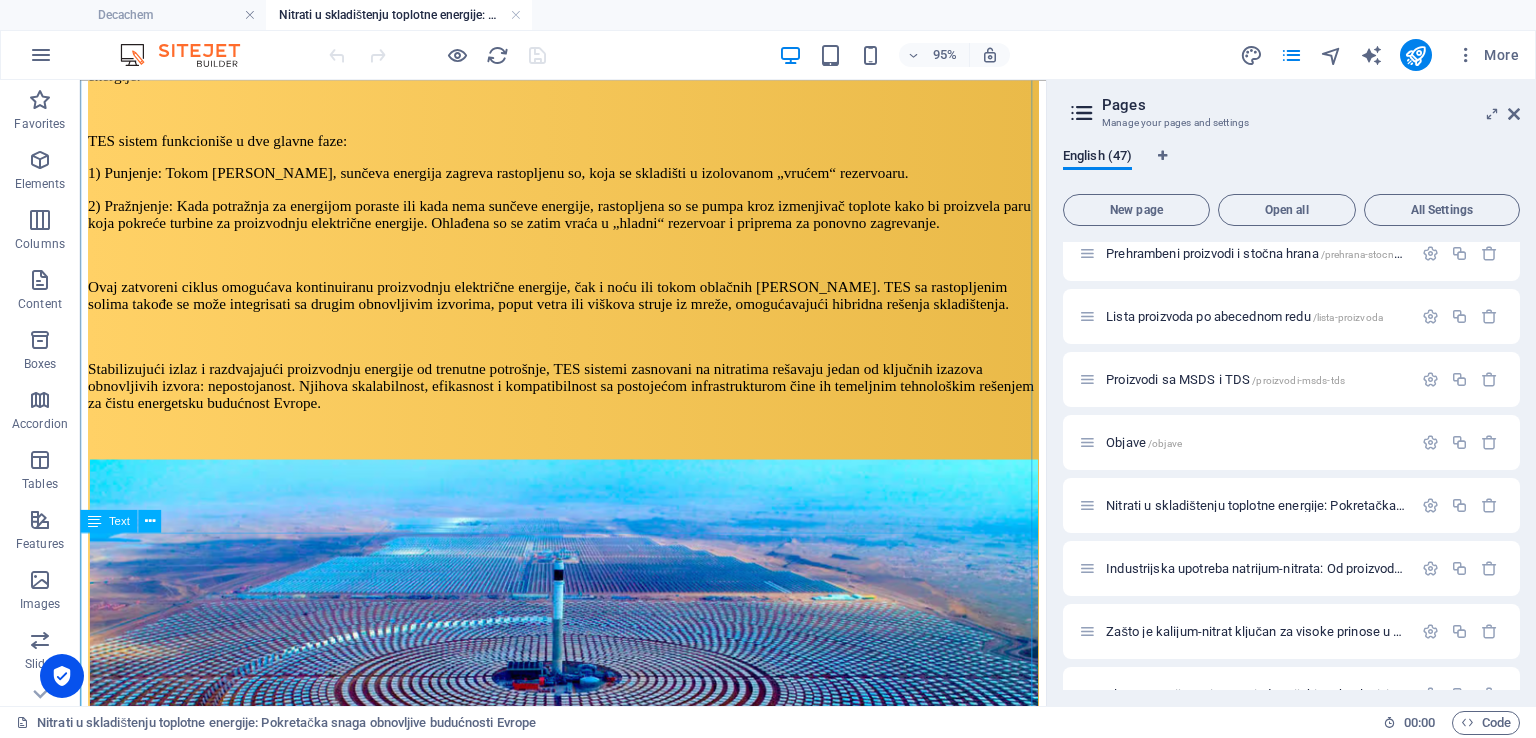 click on "Prednosti TES sistema zasnovanih na nitratima Sistemi skladištenja toplotne energije (TES) koji koriste nitrate nude snažnu kombinaciju tehničkih performansi, isplativosti i ekološke održivosti, čime postaju ključni pokretač energetske tranzicije ka obnovljivim izvorima. Jedna od njihovih najvećih prednosti jeste  visoka termalna stabilnost . Rastopljeni nitrati mogu pouzdano raditi na temperaturama do 600°C bez razgradnje, omogućavajući skladištenje velikih količina toplote sa odličnom gustinom energije. Zbog toga su naročito pogodni za dugotrajno skladištenje, obezbeđujući više sati — pa čak i dana — snabdevanja energijom uz minimalne gubitke toplote u dobro izolovanim sistemima. Sa ekonomske strane, nitrati su  relativno jeftini i lako dostupni , jer se već proizvode u velikim količinama za primenu u đubrivima i drugim industrijama. Njihova široka upotreba van energetskog sektora čini ih zrelom i skalabilnom tehnologijom koja ne zahteva retke ili skupe materijale. modularni ." at bounding box center (588, 2840) 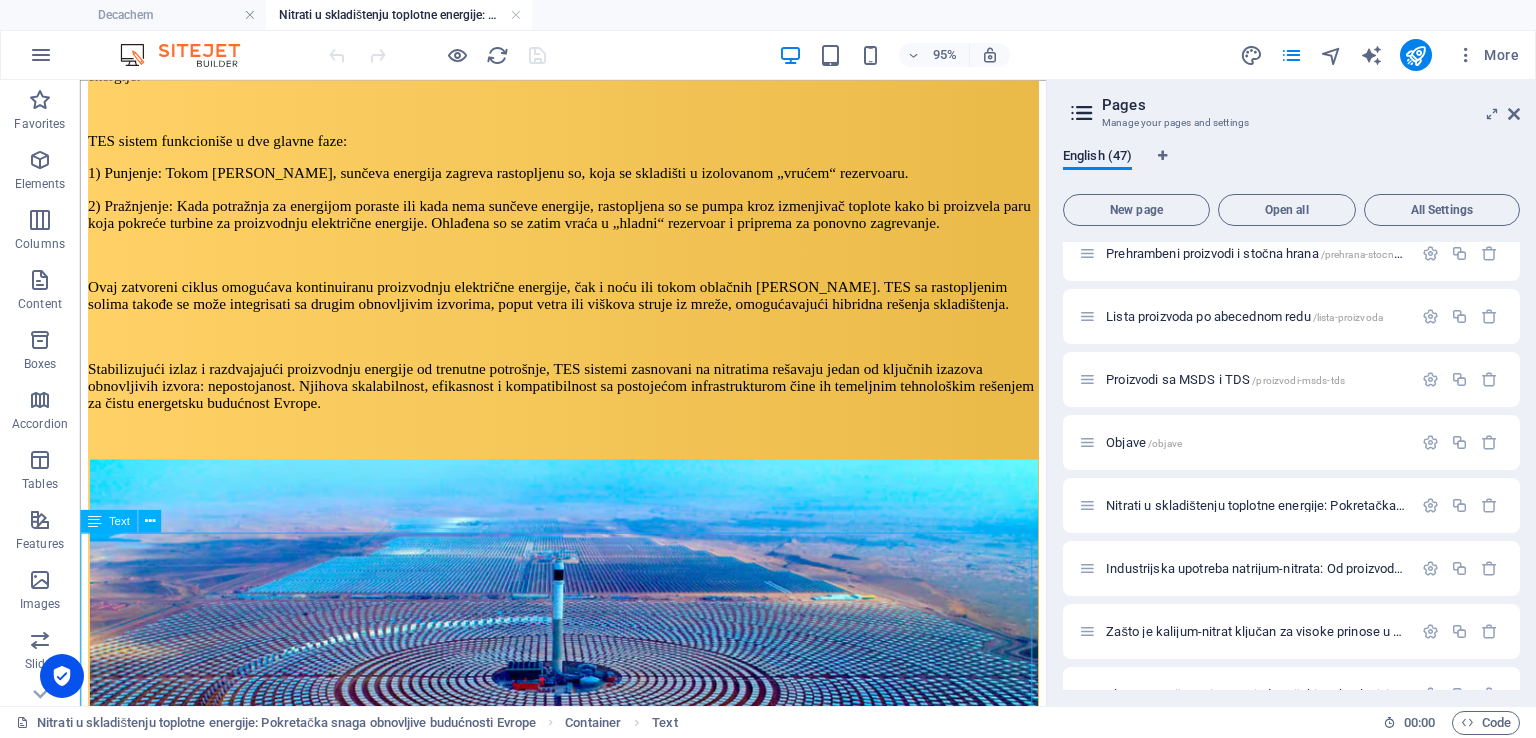 click on "Prednosti TES sistema zasnovanih na nitratima Sistemi skladištenja toplotne energije (TES) koji koriste nitrate nude snažnu kombinaciju tehničkih performansi, isplativosti i ekološke održivosti, čime postaju ključni pokretač energetske tranzicije ka obnovljivim izvorima. Jedna od njihovih najvećih prednosti jeste  visoka termalna stabilnost . Rastopljeni nitrati mogu pouzdano raditi na temperaturama do 600°C bez razgradnje, omogućavajući skladištenje velikih količina toplote sa odličnom gustinom energije. Zbog toga su naročito pogodni za dugotrajno skladištenje, obezbeđujući više sati — pa čak i dana — snabdevanja energijom uz minimalne gubitke toplote u dobro izolovanim sistemima. Sa ekonomske strane, nitrati su  relativno jeftini i lako dostupni , jer se već proizvode u velikim količinama za primenu u đubrivima i drugim industrijama. Njihova široka upotreba van energetskog sektora čini ih zrelom i skalabilnom tehnologijom koja ne zahteva retke ili skupe materijale. modularni ." at bounding box center (588, 2840) 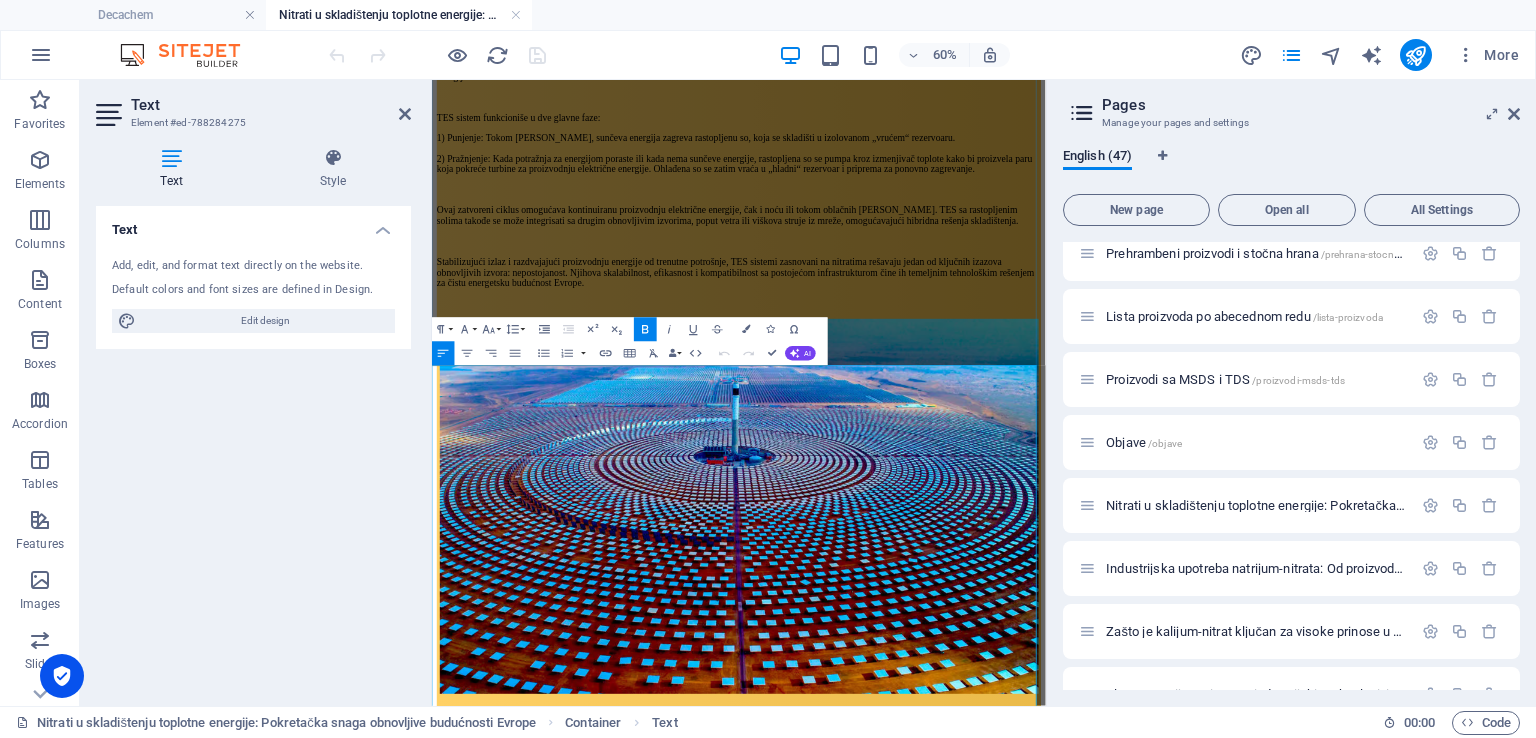 click on "Prednosti TES sistema zasnovanih na nitratima" at bounding box center [629, 1137] 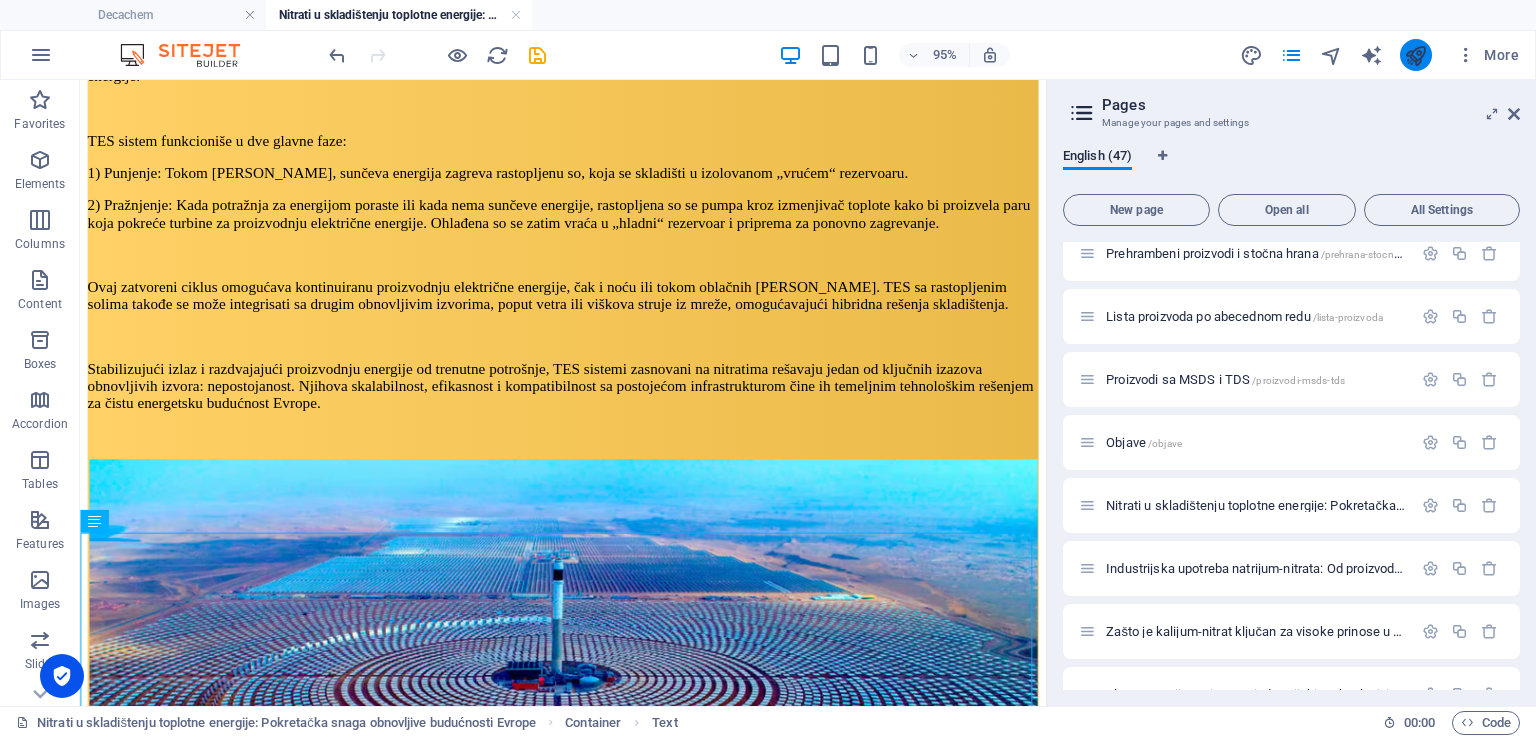 click at bounding box center [1415, 55] 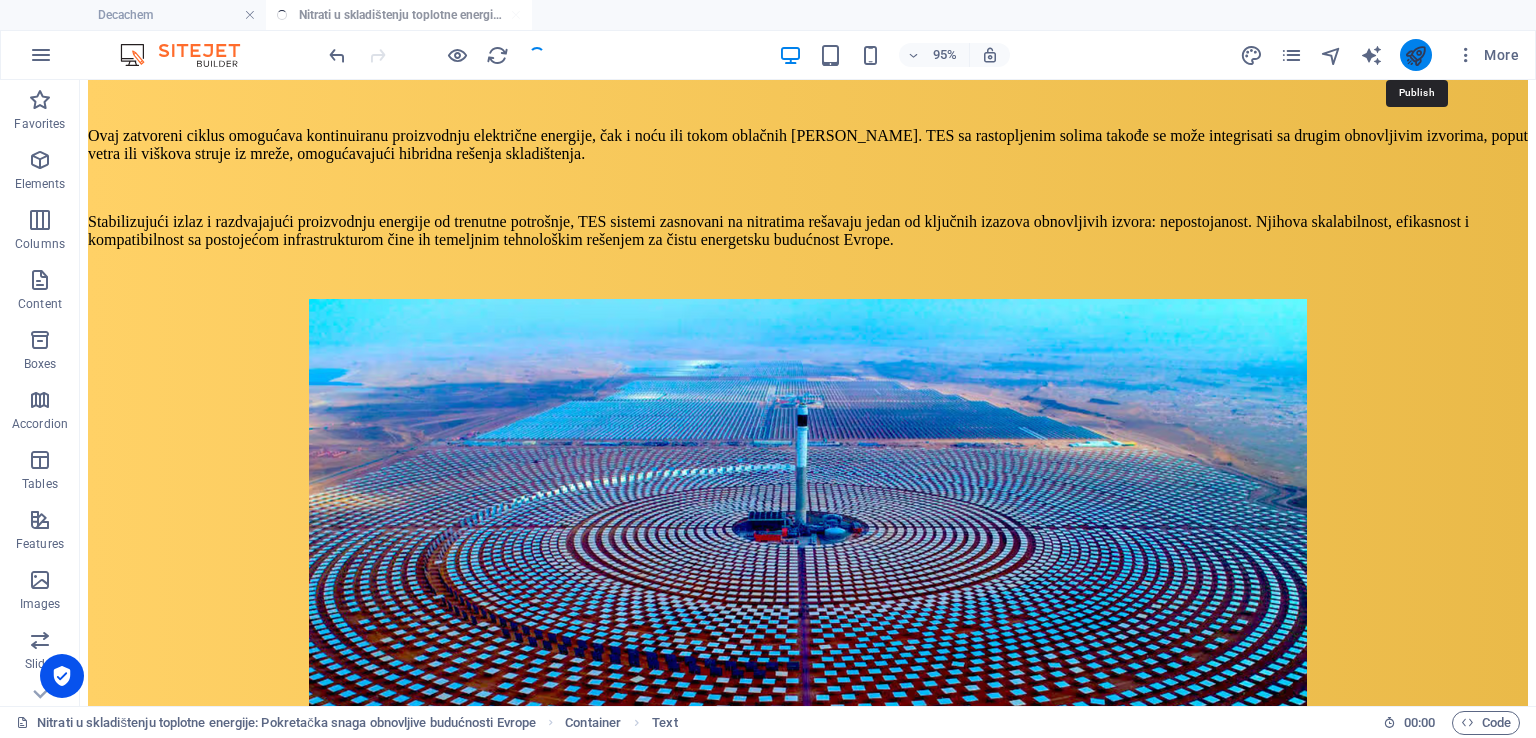 scroll, scrollTop: 1686, scrollLeft: 0, axis: vertical 